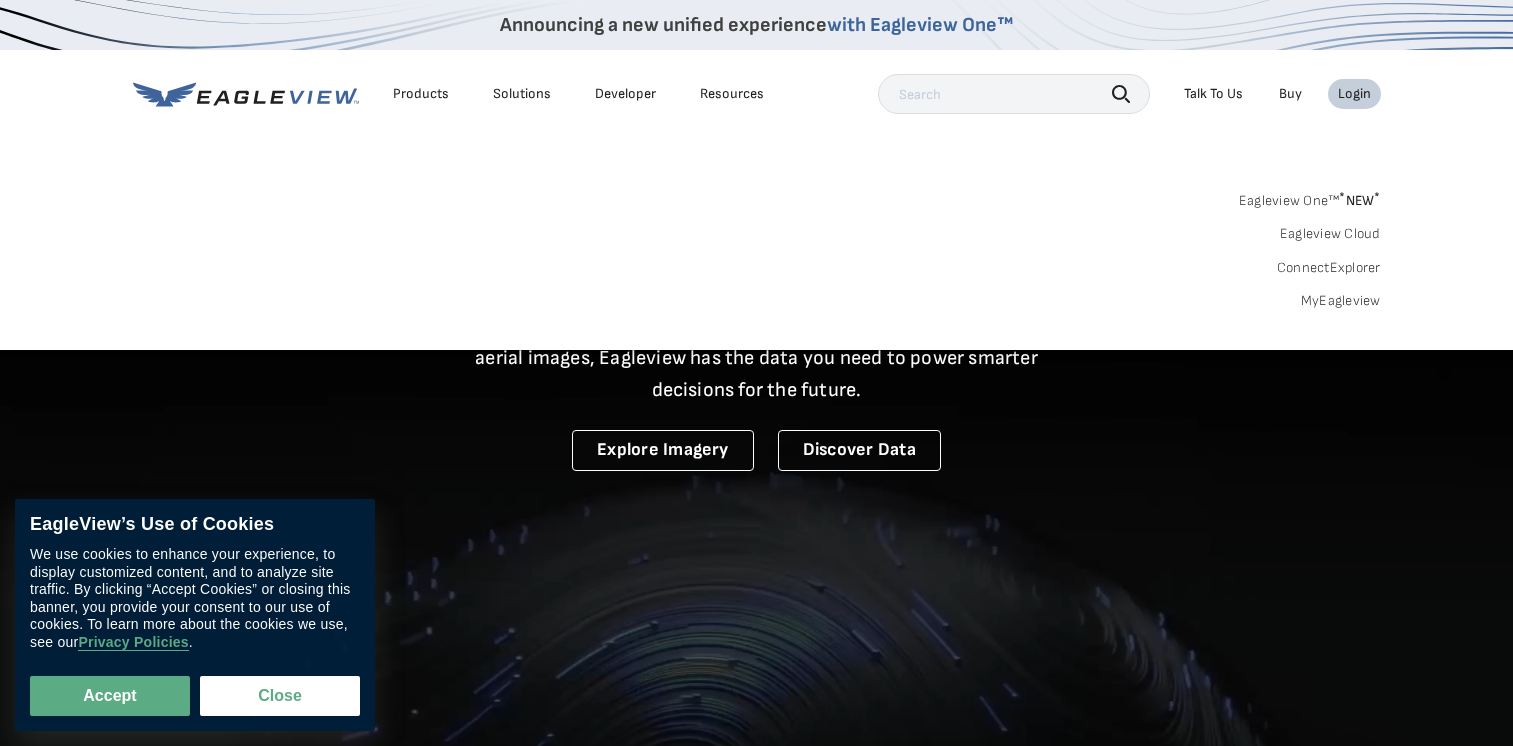 scroll, scrollTop: 0, scrollLeft: 0, axis: both 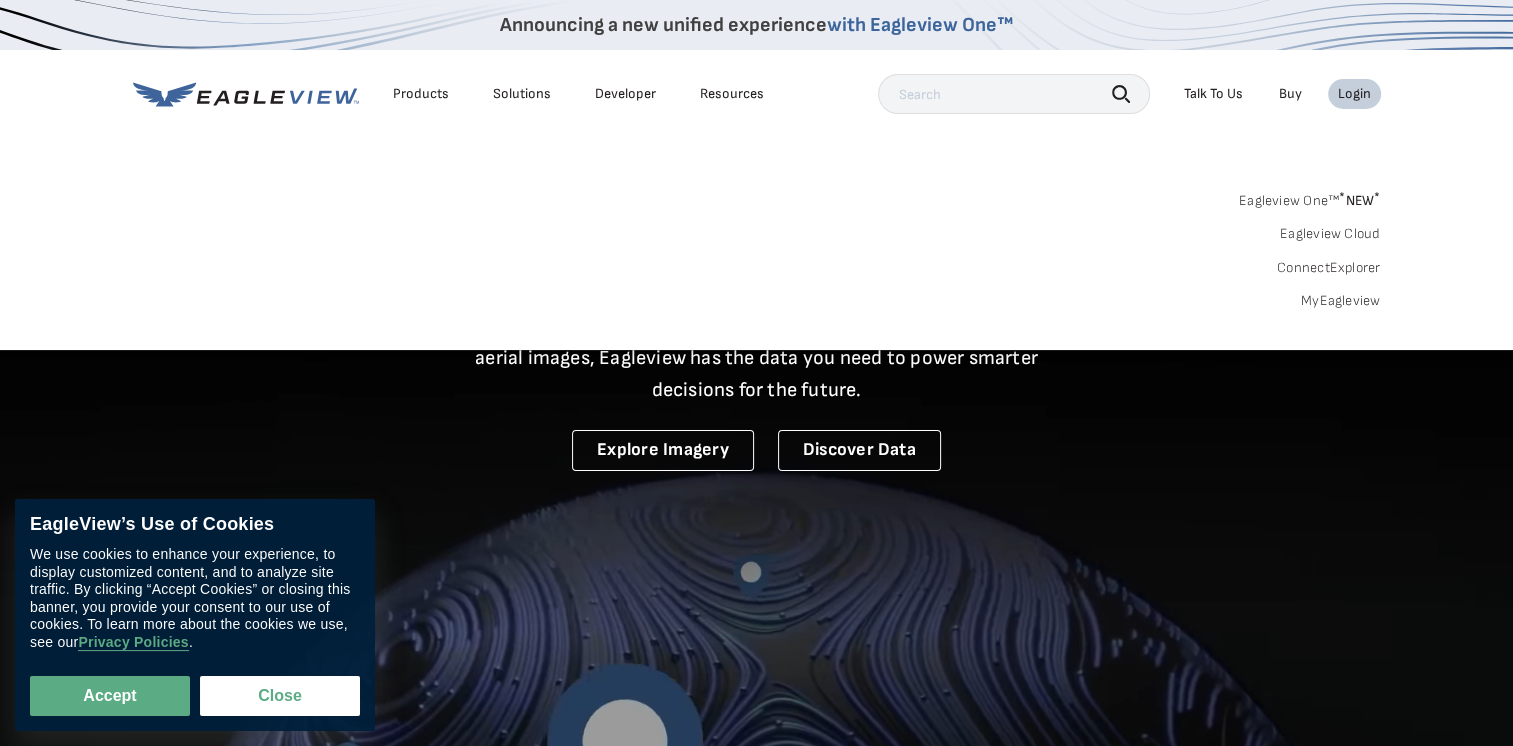 click on "MyEagleview" at bounding box center (1341, 301) 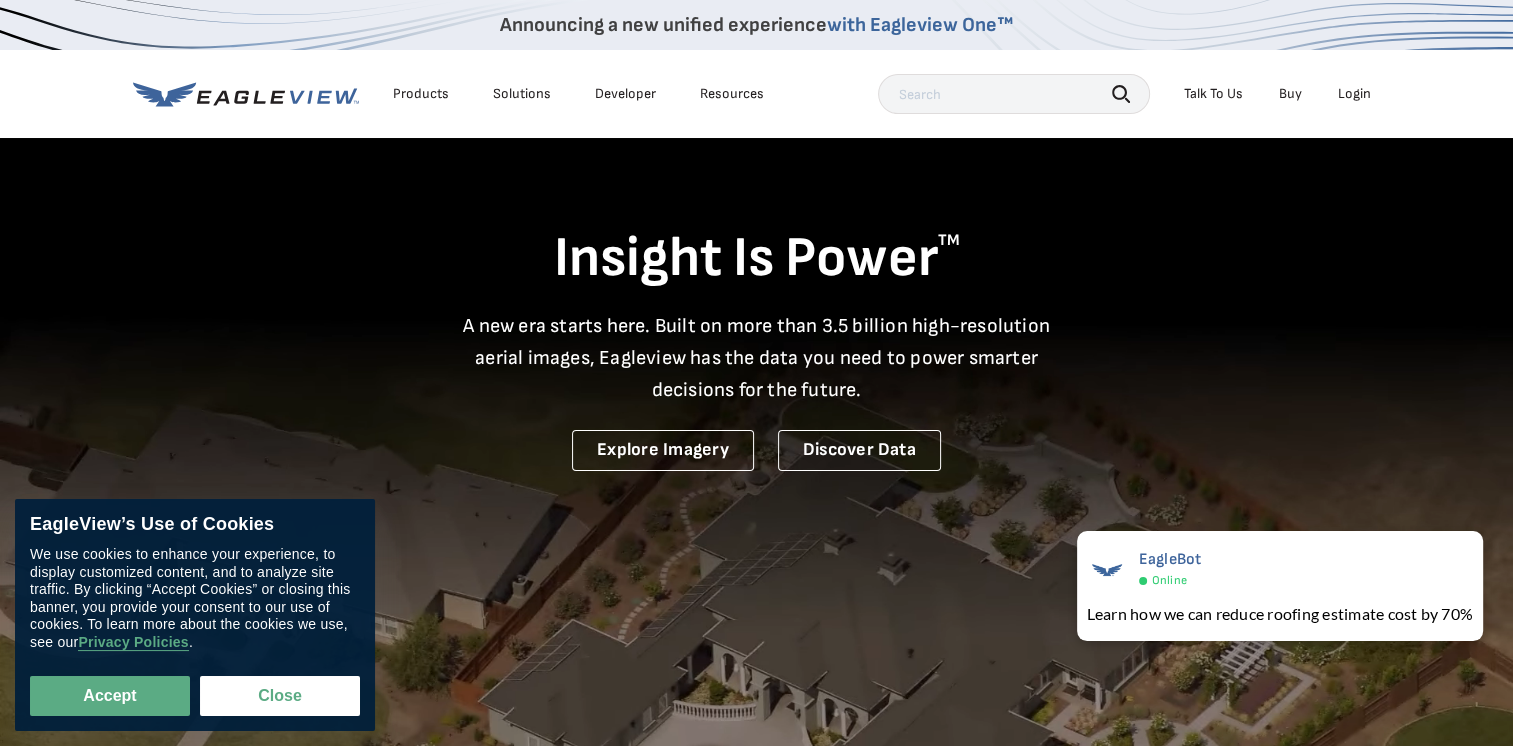click on "Login" at bounding box center (1354, 94) 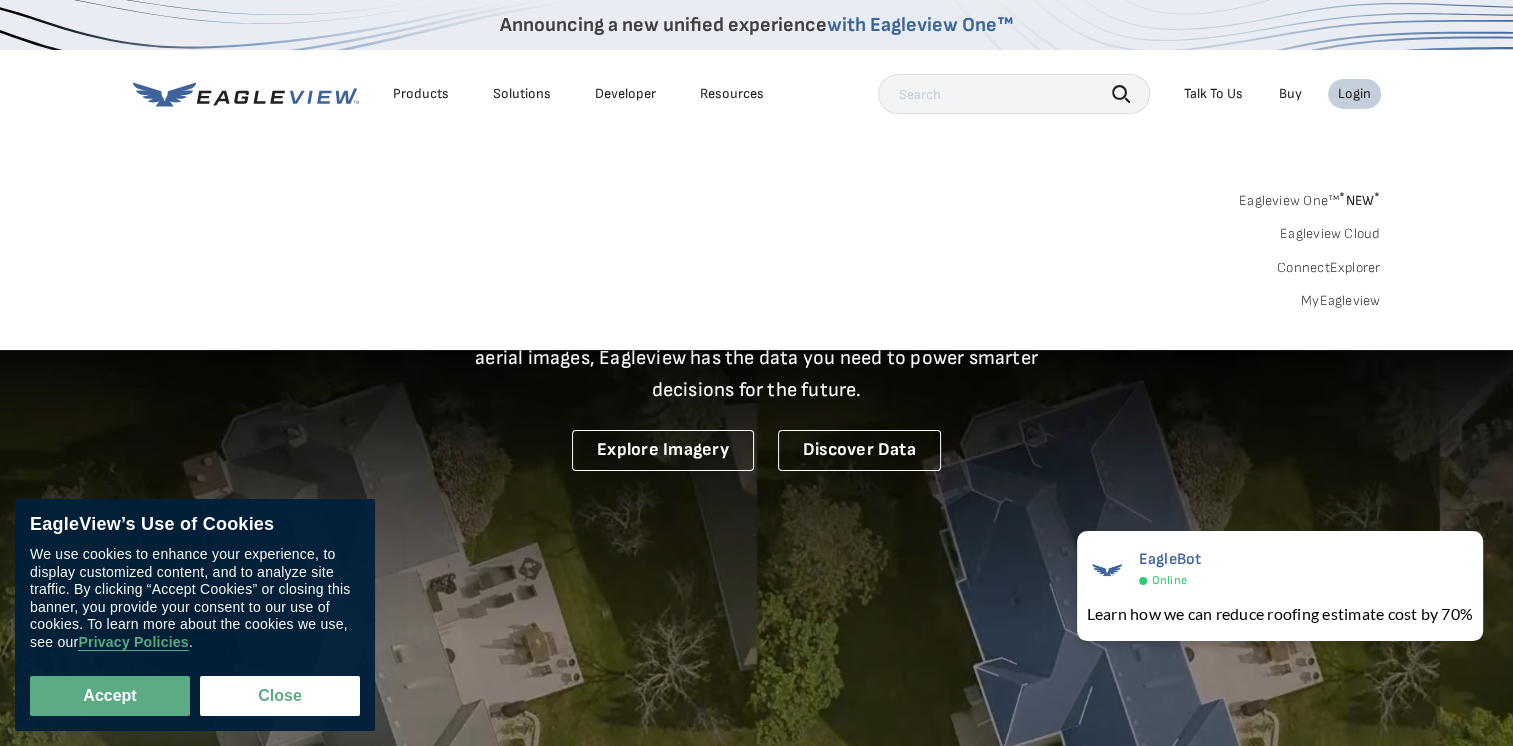 click on "MyEagleview" at bounding box center (1341, 301) 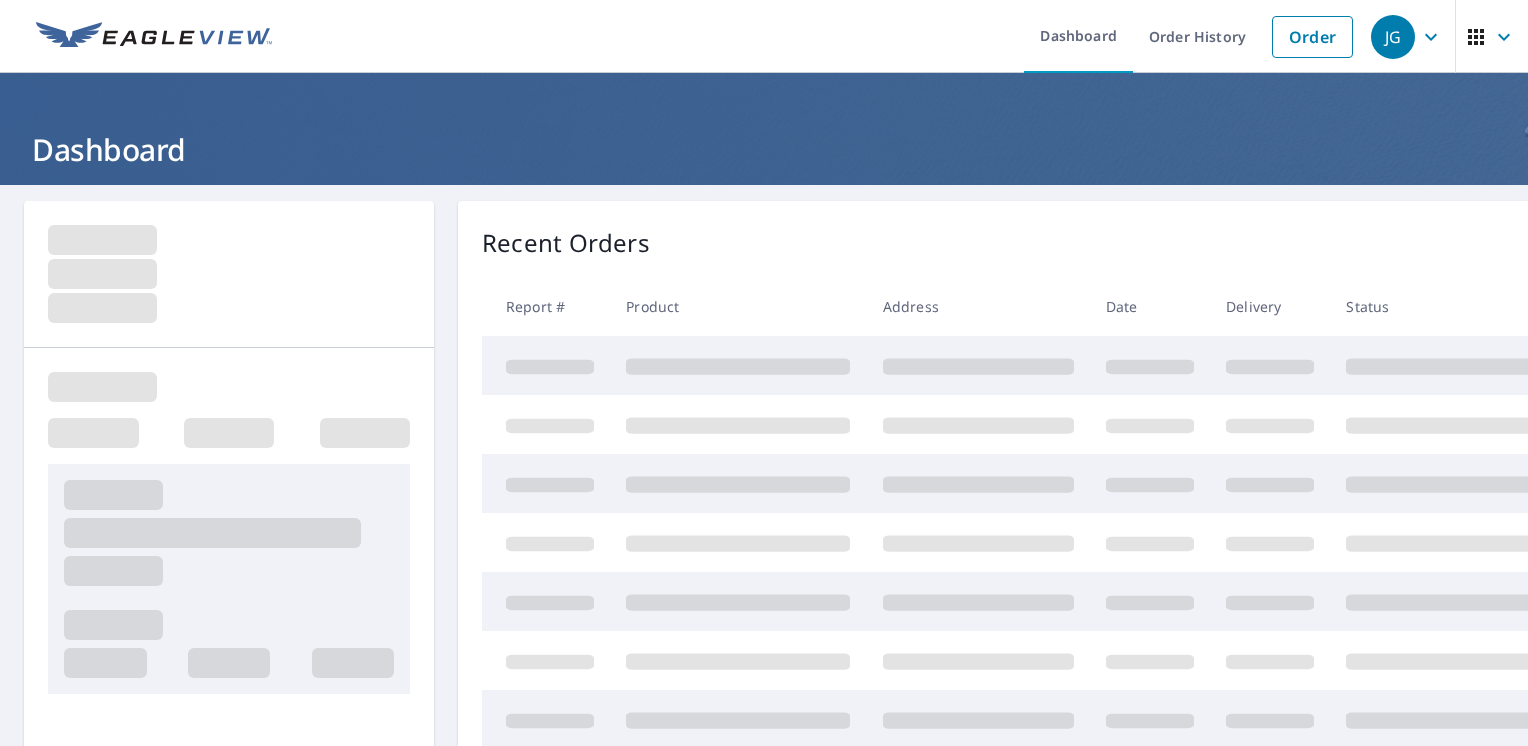 scroll, scrollTop: 0, scrollLeft: 0, axis: both 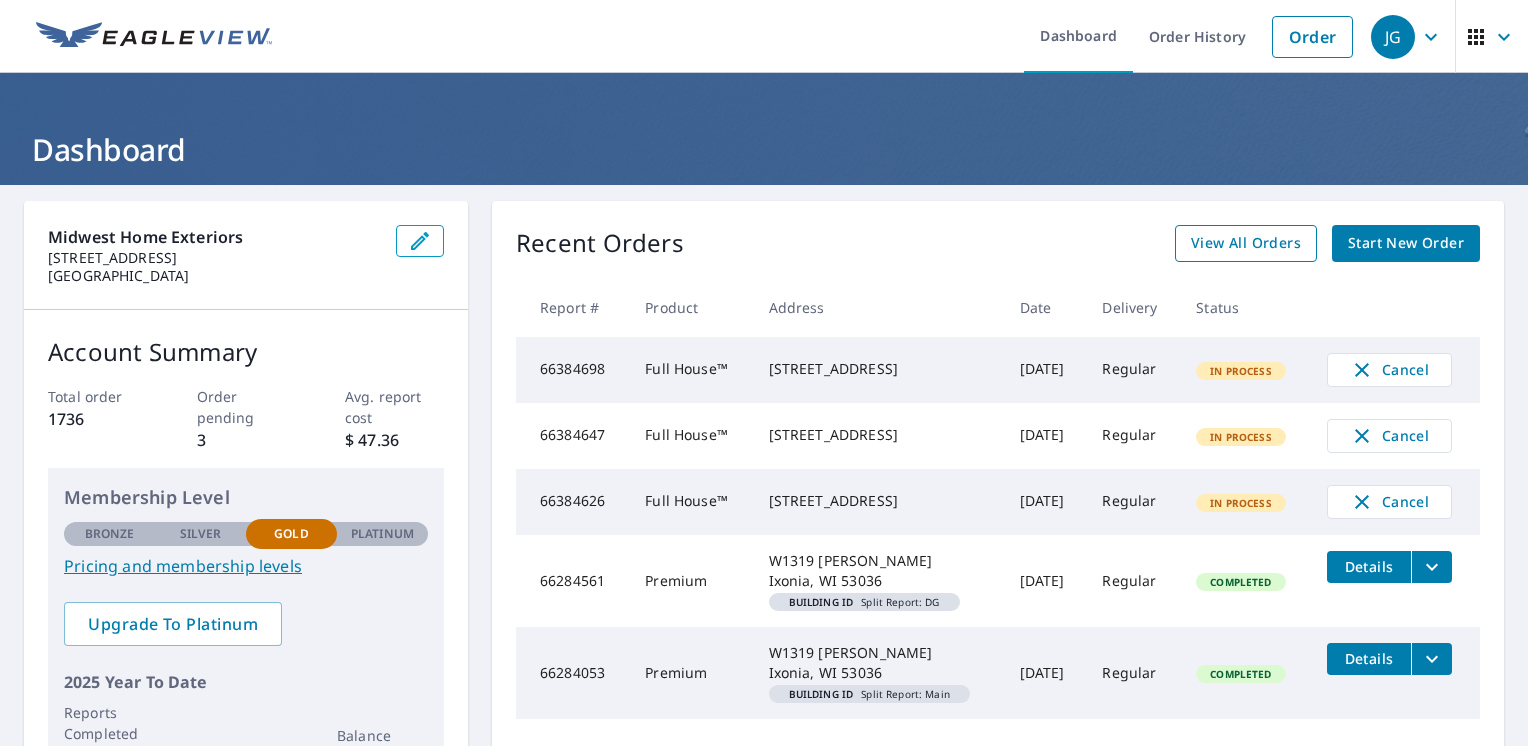 click on "View All Orders" at bounding box center (1246, 243) 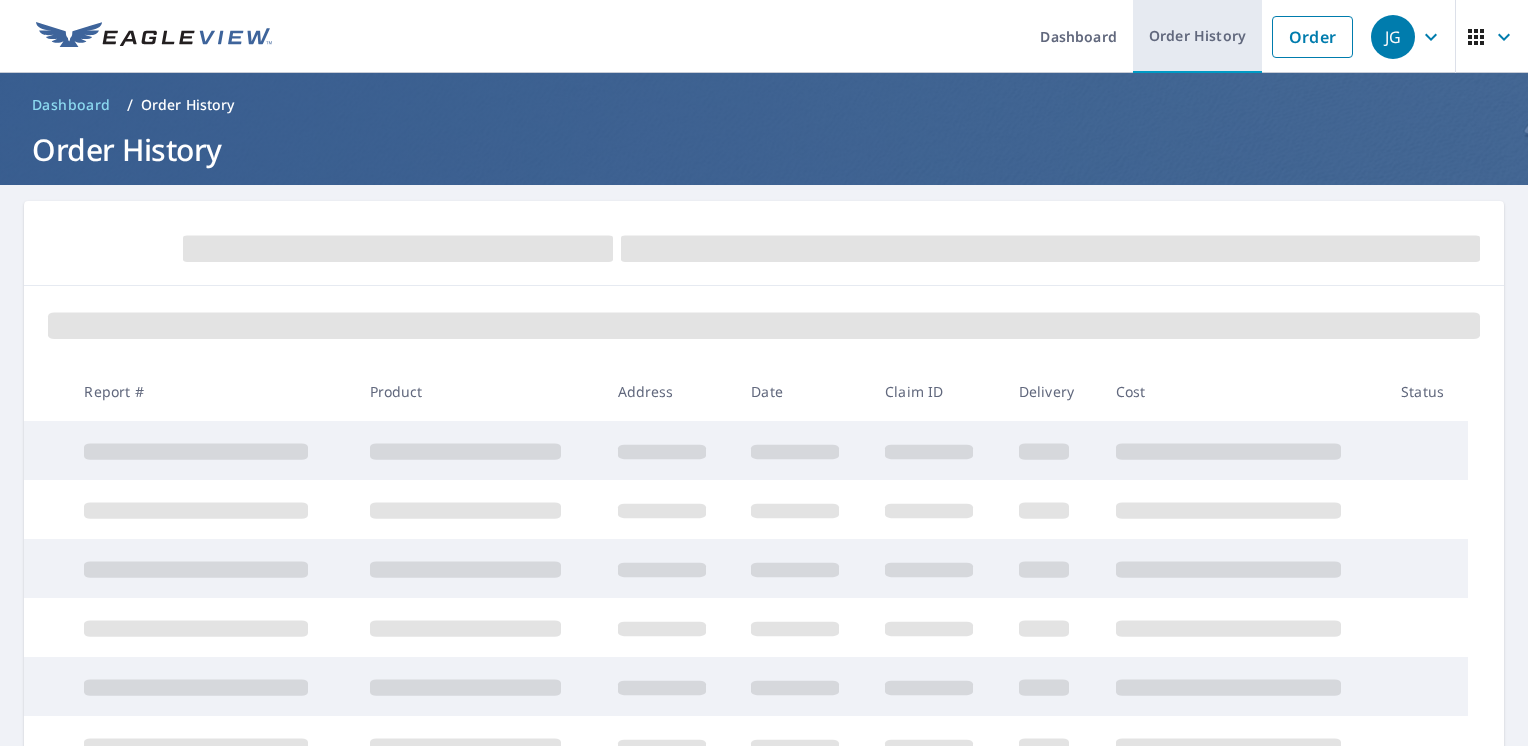 click on "Order History" at bounding box center [1197, 36] 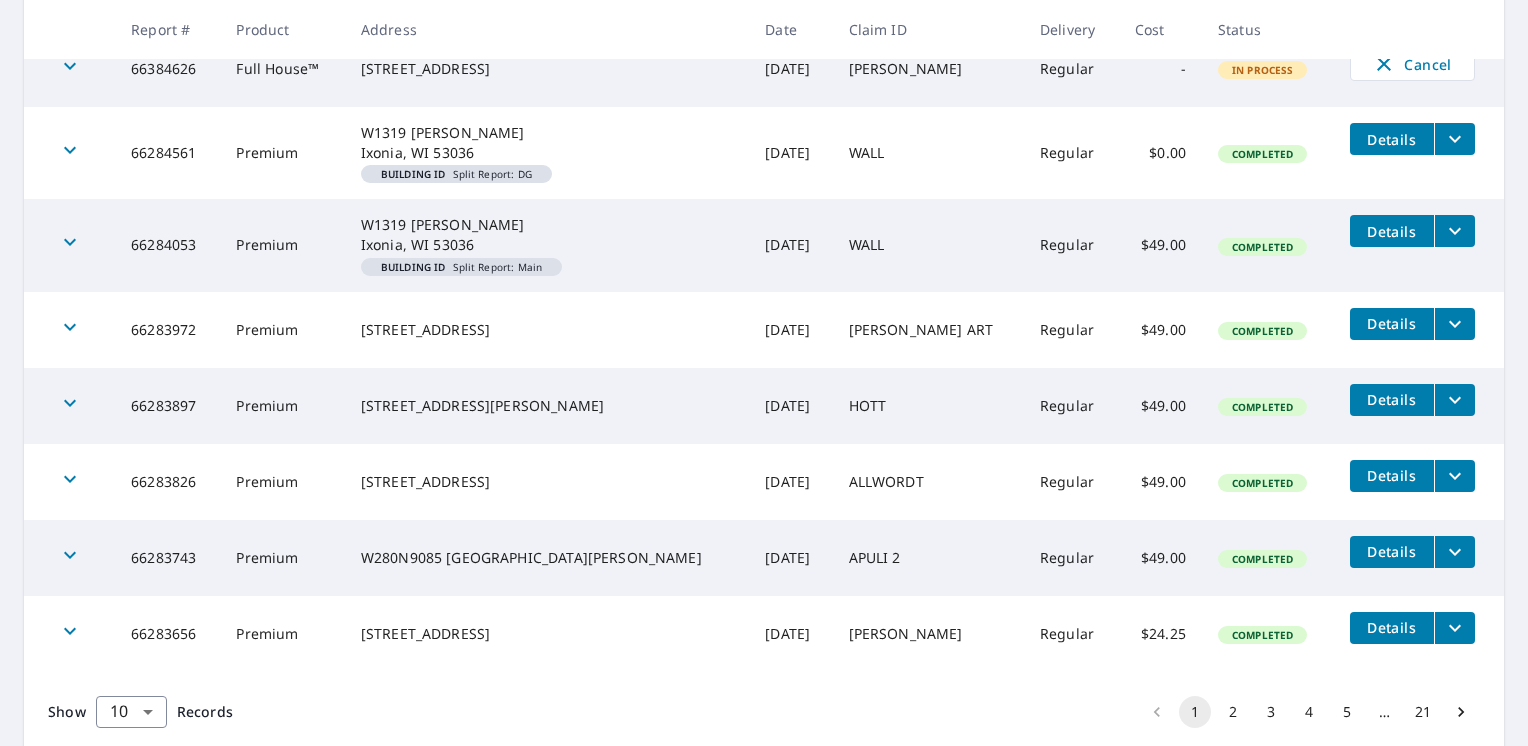 scroll, scrollTop: 636, scrollLeft: 0, axis: vertical 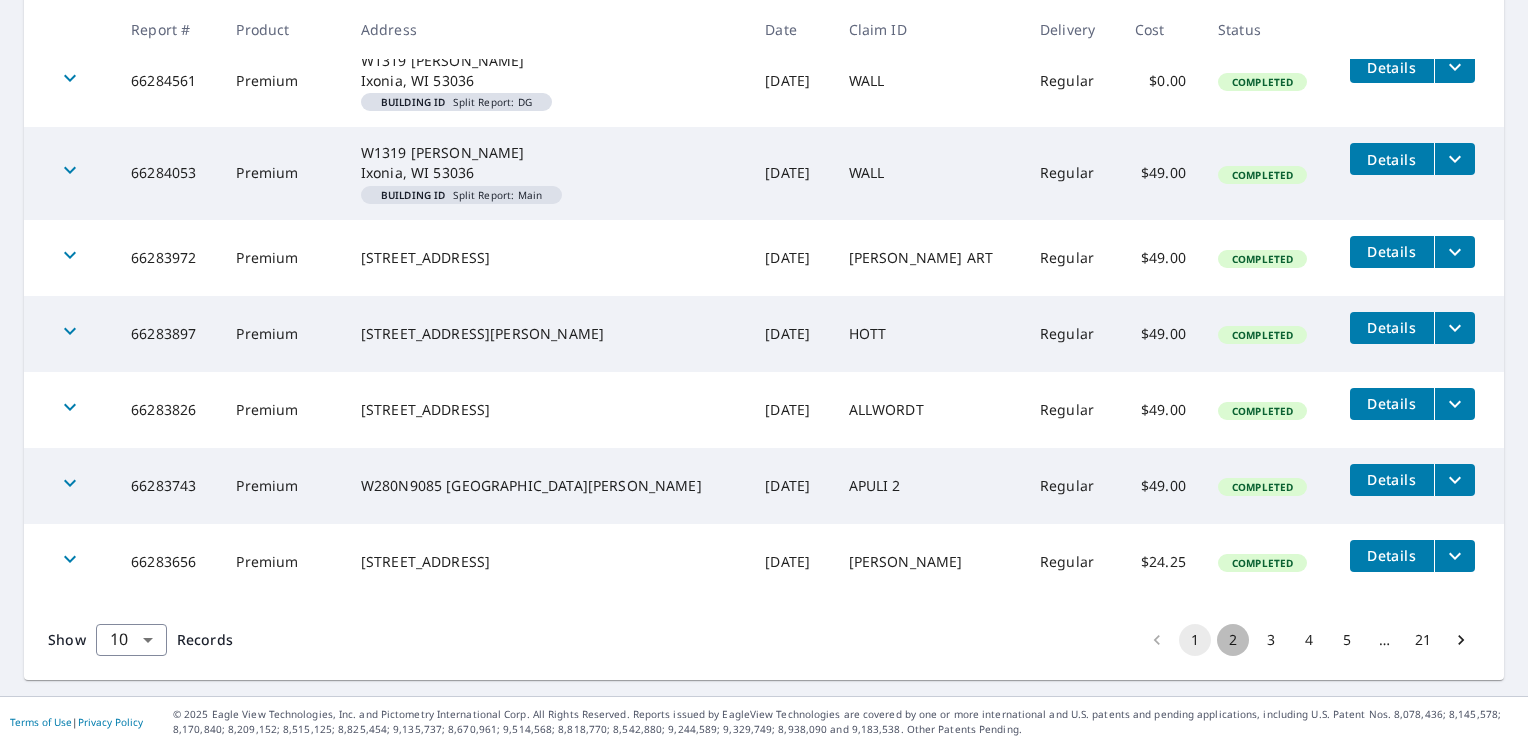 click on "2" at bounding box center [1233, 640] 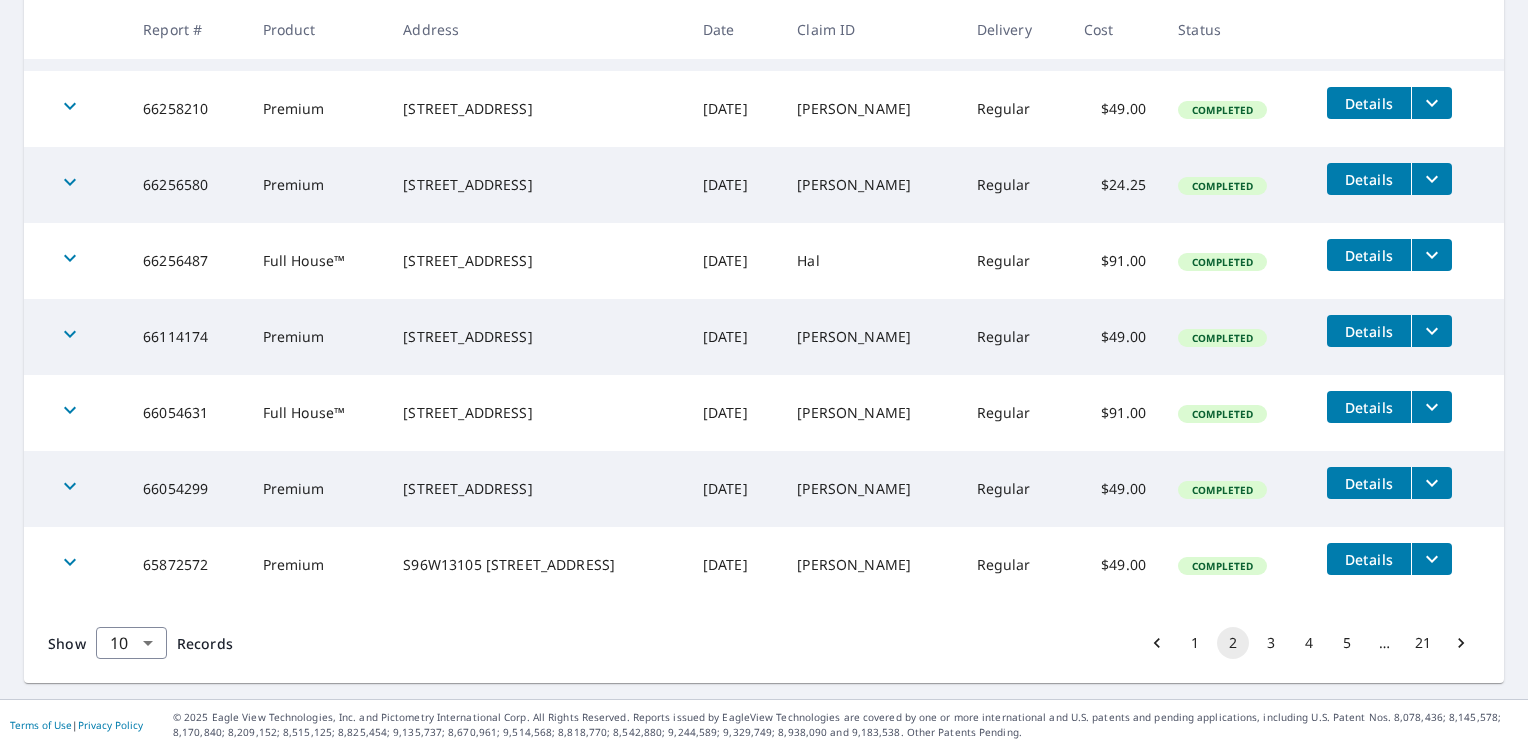 scroll, scrollTop: 603, scrollLeft: 0, axis: vertical 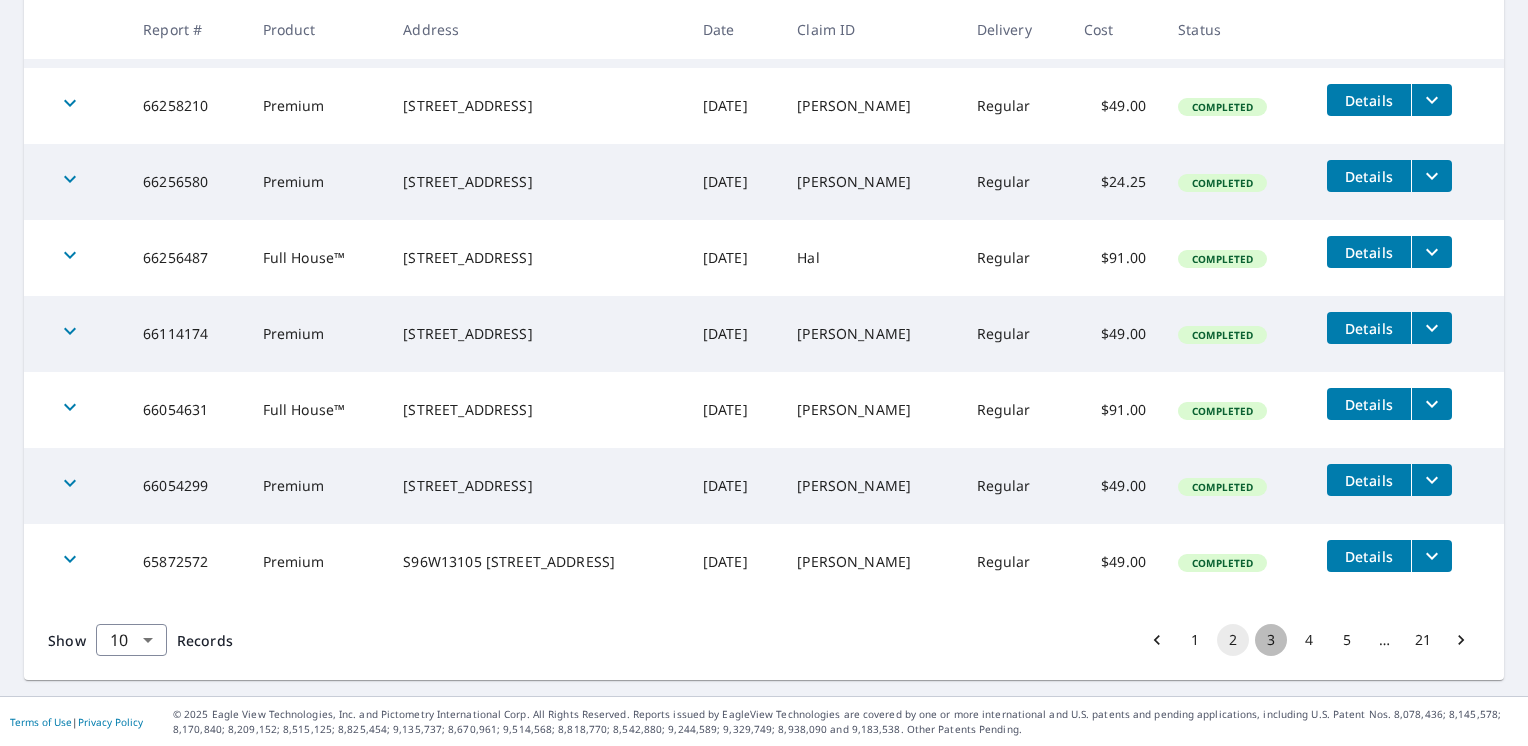 click on "3" at bounding box center [1271, 640] 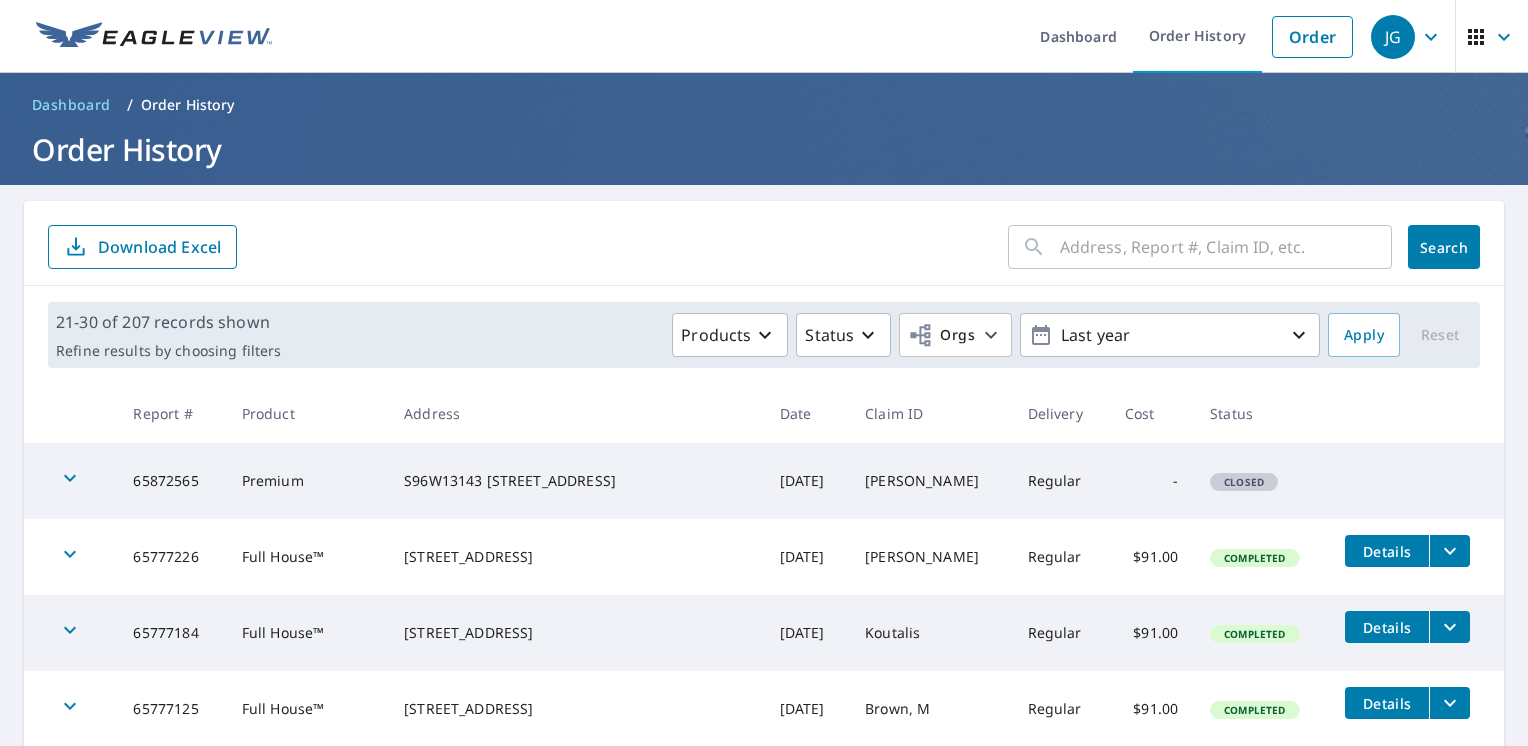 scroll, scrollTop: 0, scrollLeft: 0, axis: both 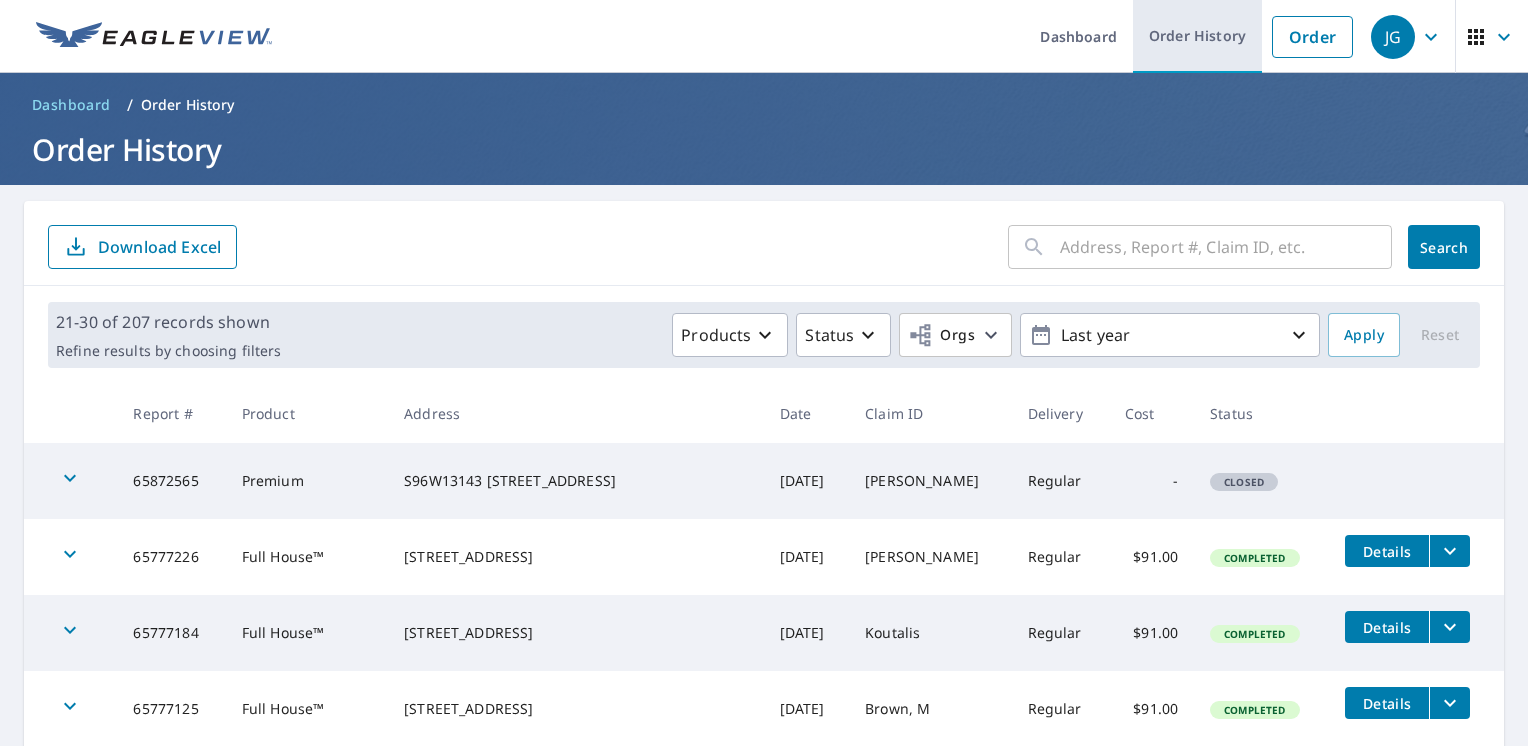 click on "Order History" at bounding box center (1197, 36) 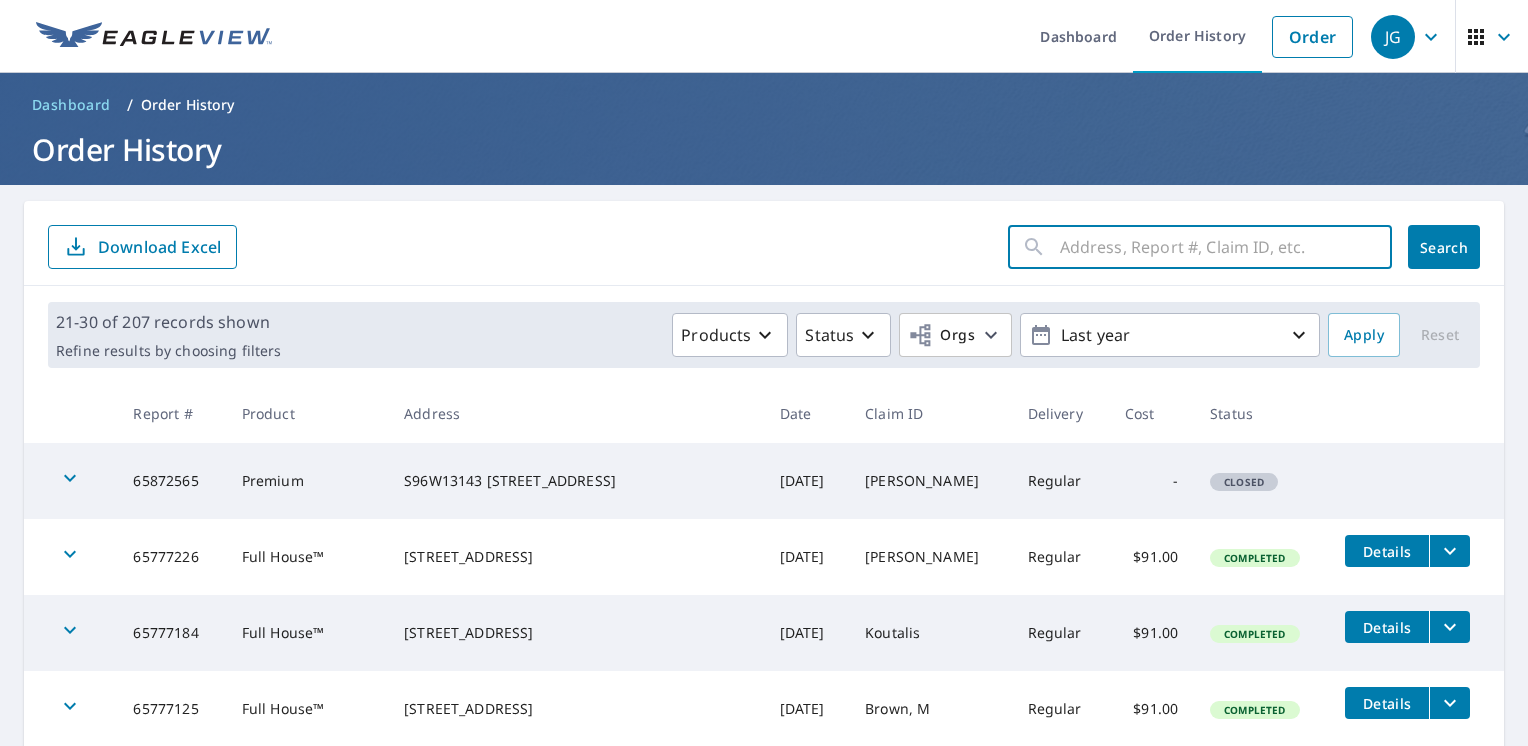 click at bounding box center [1226, 247] 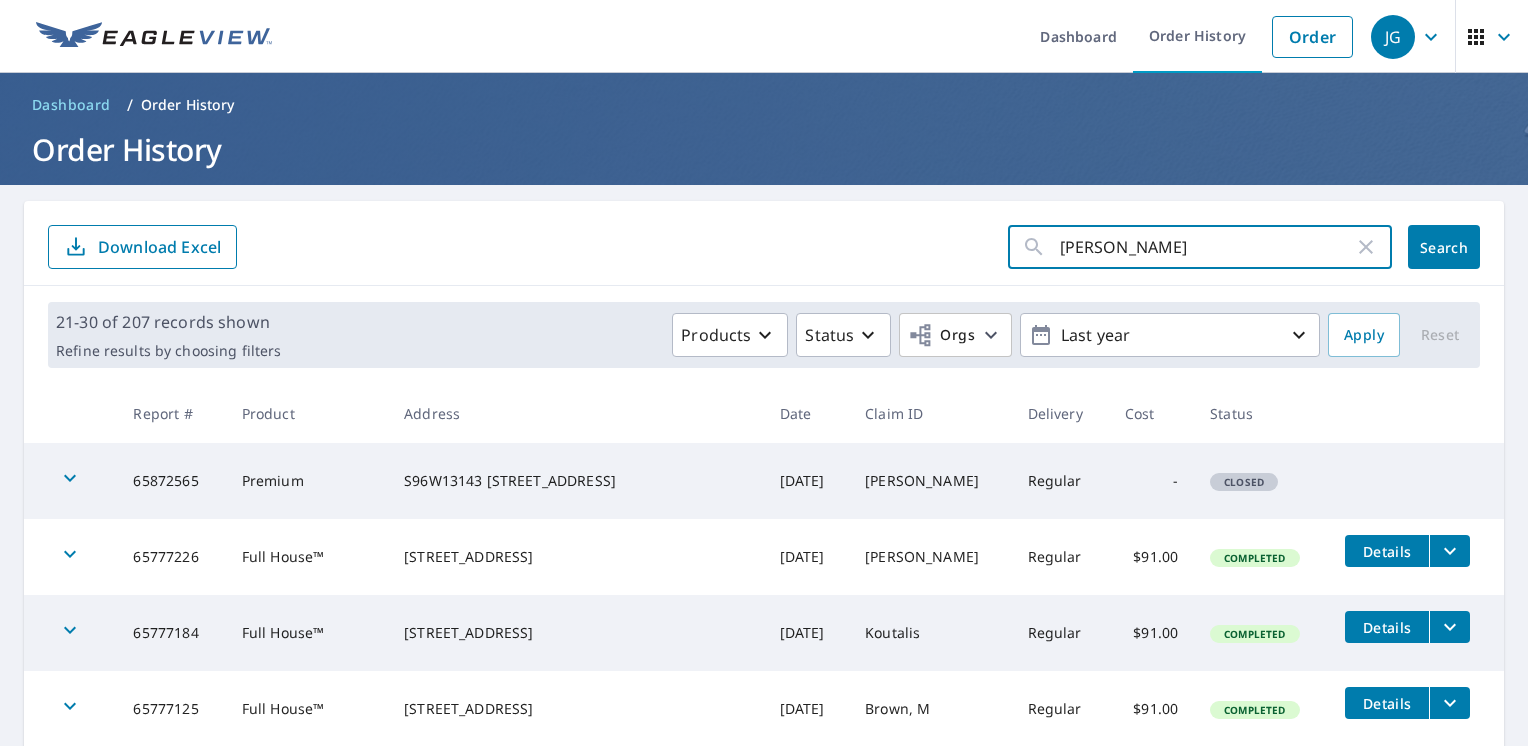 type on "[PERSON_NAME]" 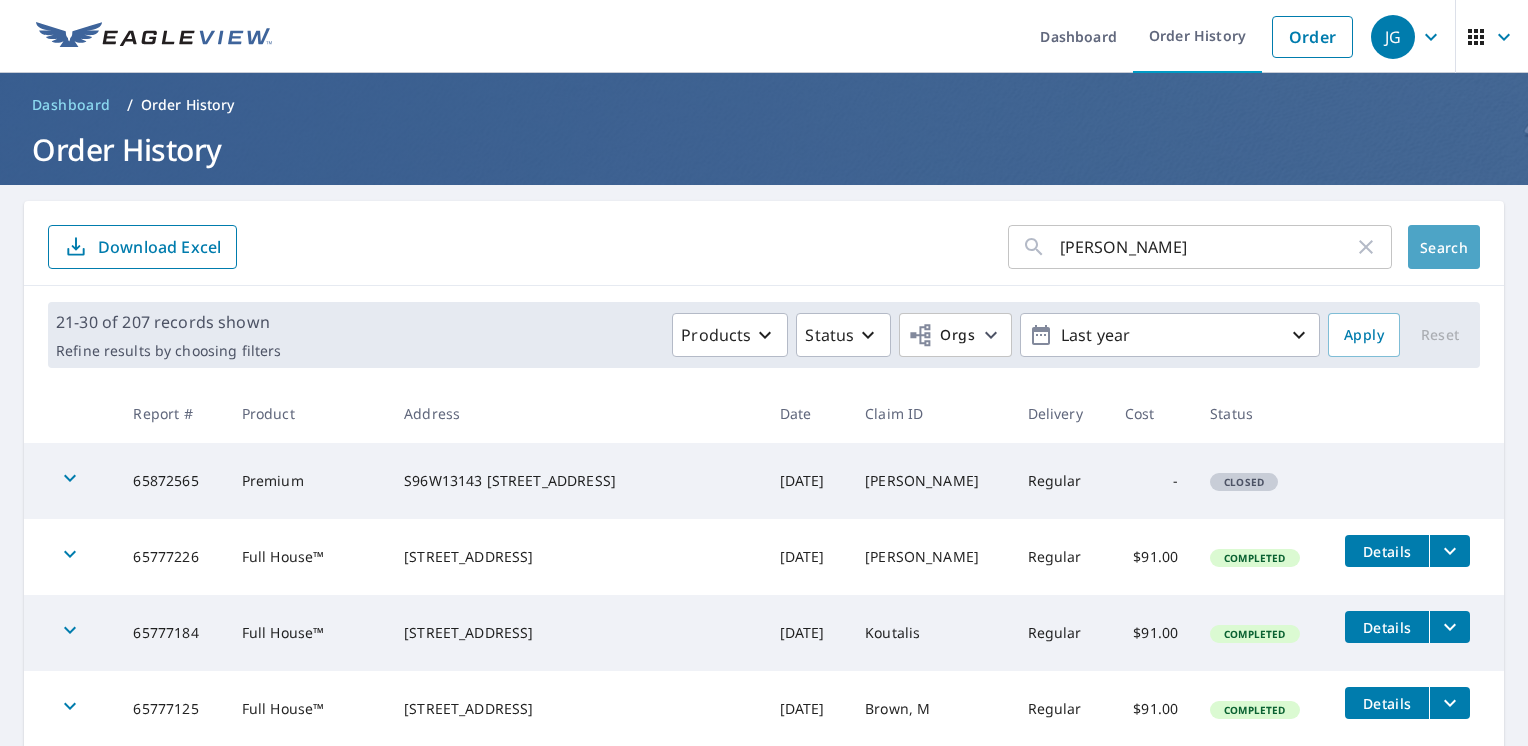 click on "Search" at bounding box center (1444, 247) 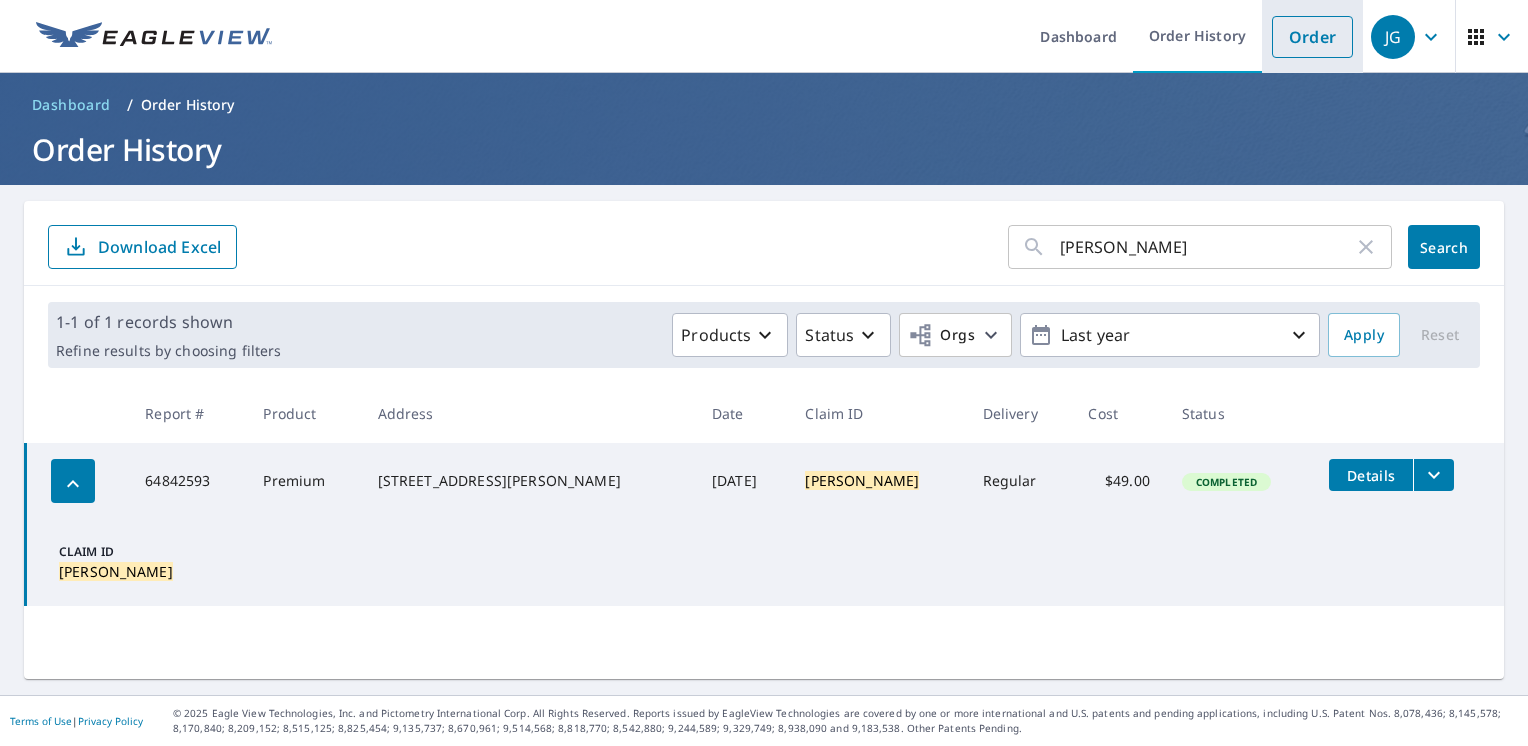 click on "Order" at bounding box center [1312, 37] 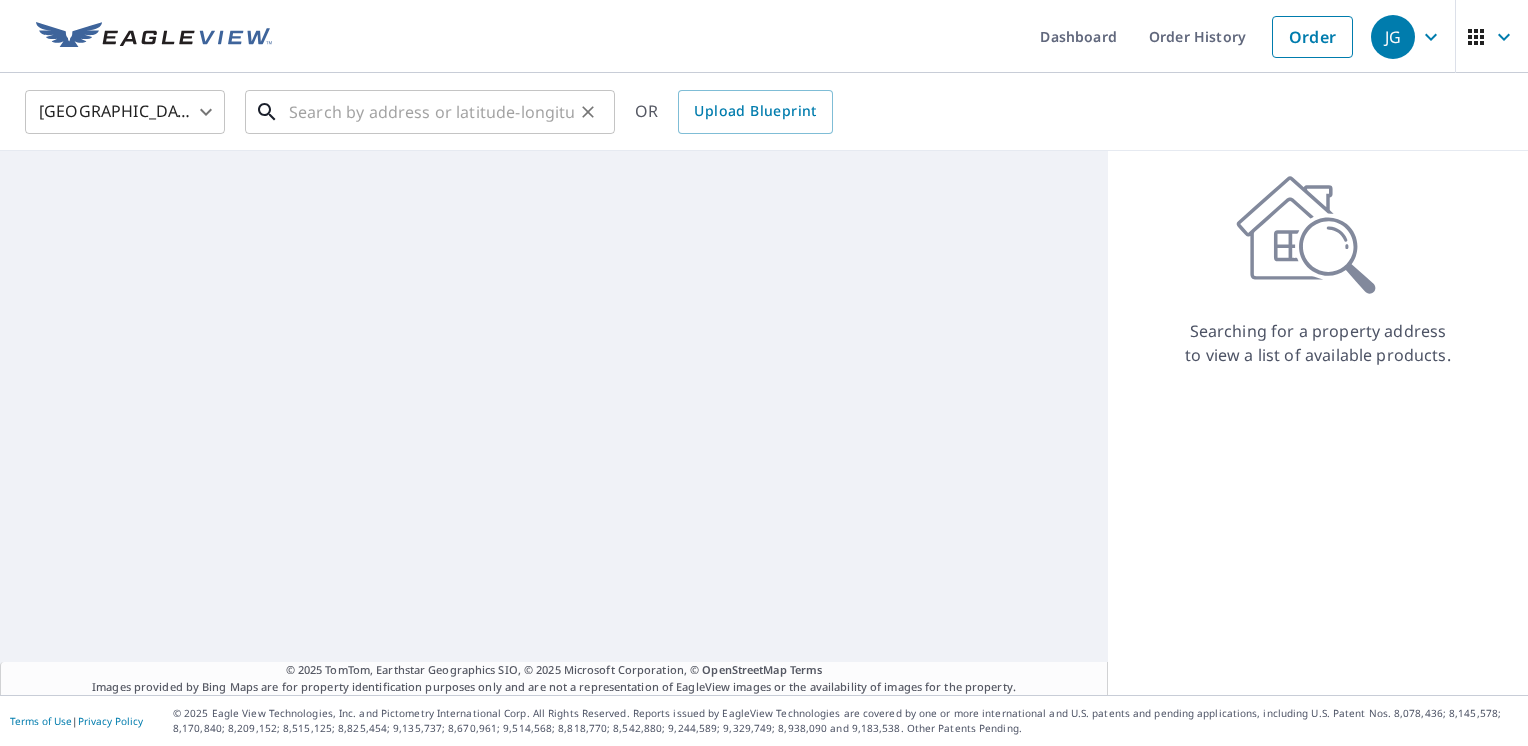 click at bounding box center [431, 112] 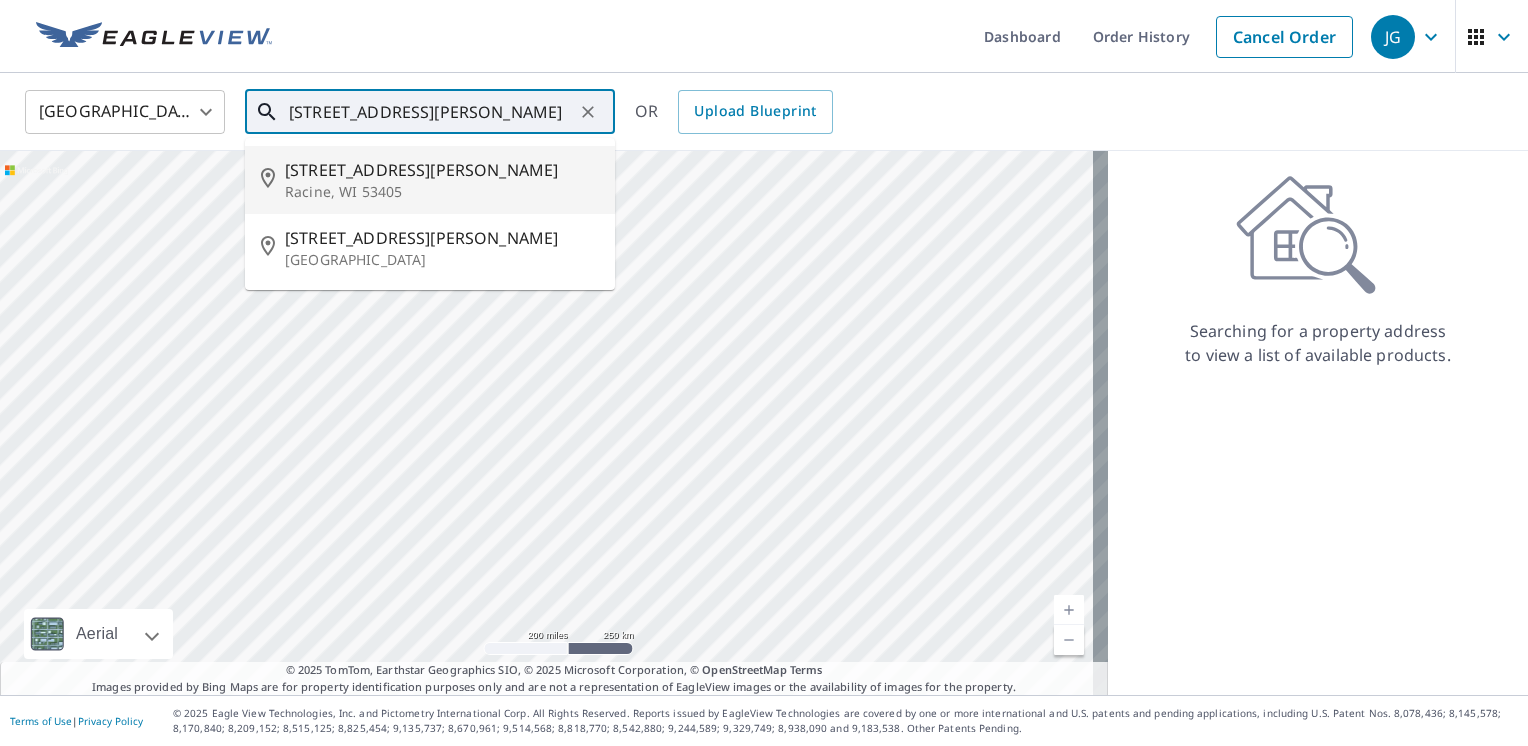 click on "Racine, WI 53405" at bounding box center [442, 192] 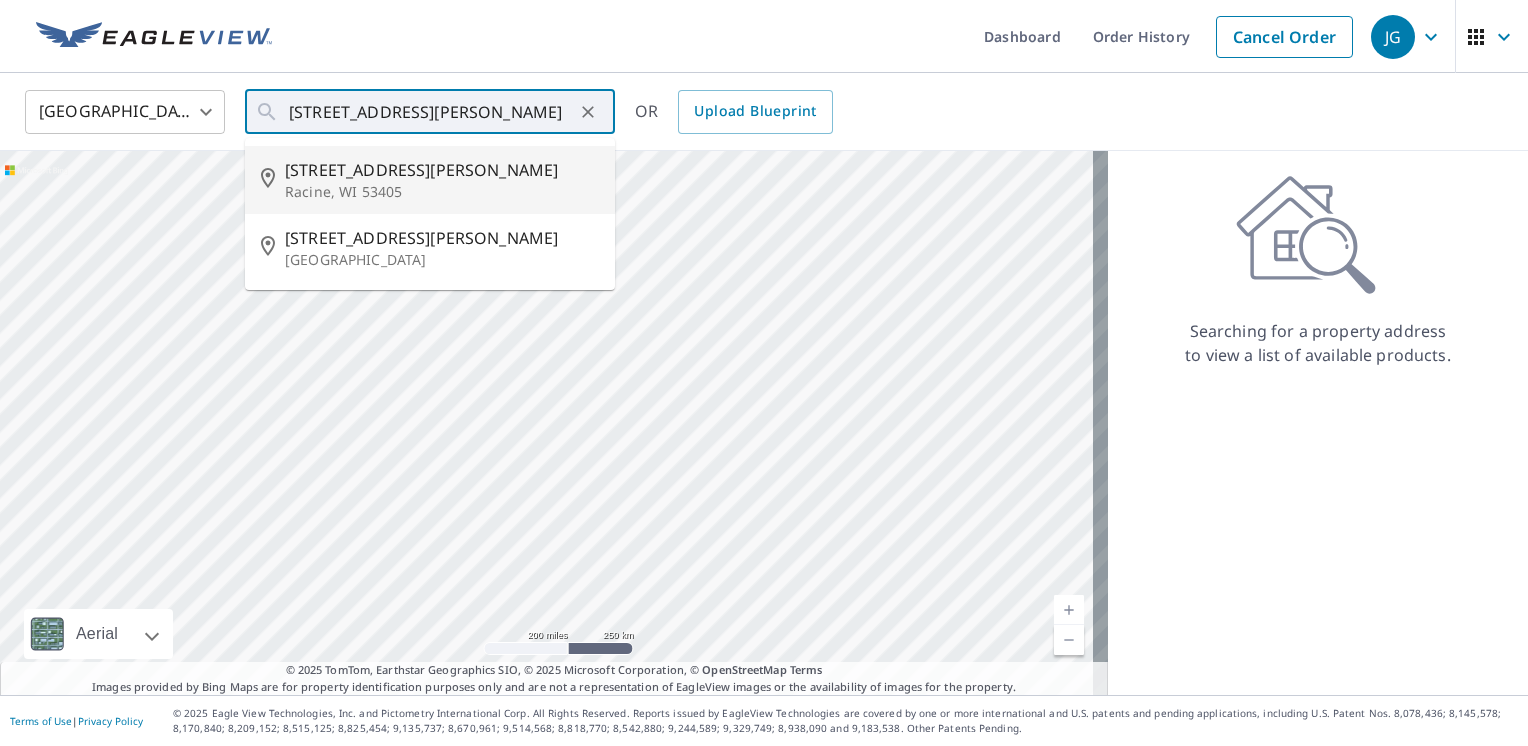 type on "[STREET_ADDRESS][PERSON_NAME]" 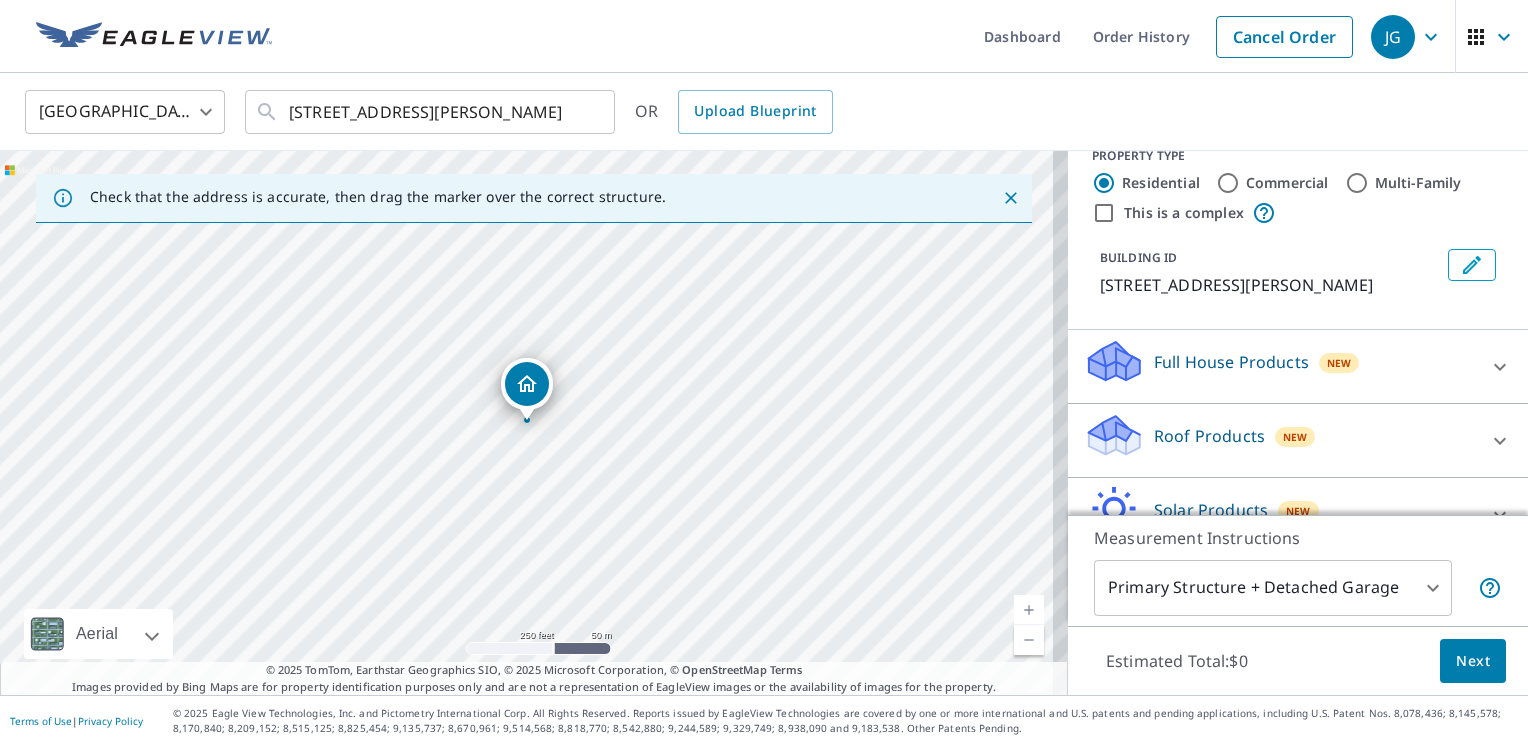 scroll, scrollTop: 37, scrollLeft: 0, axis: vertical 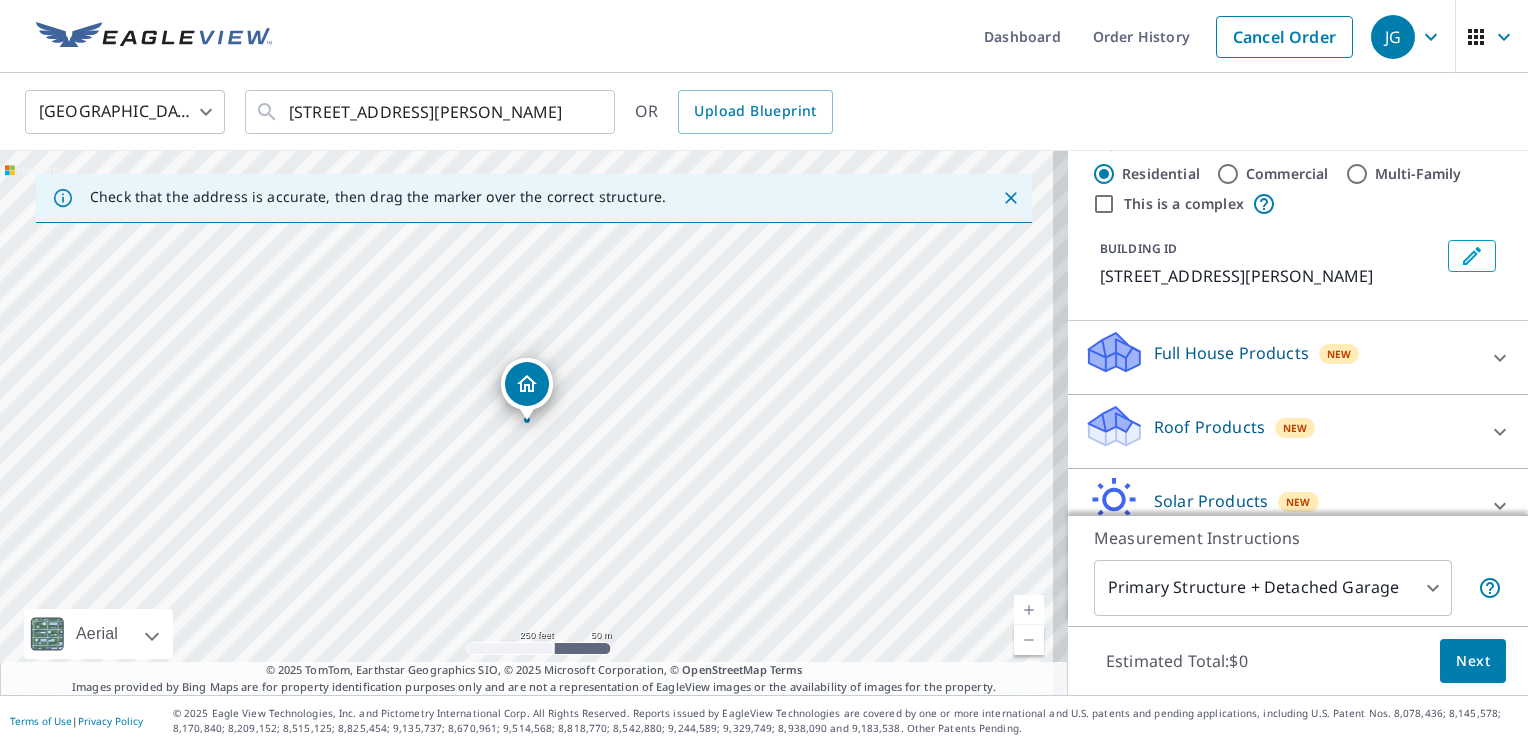 click 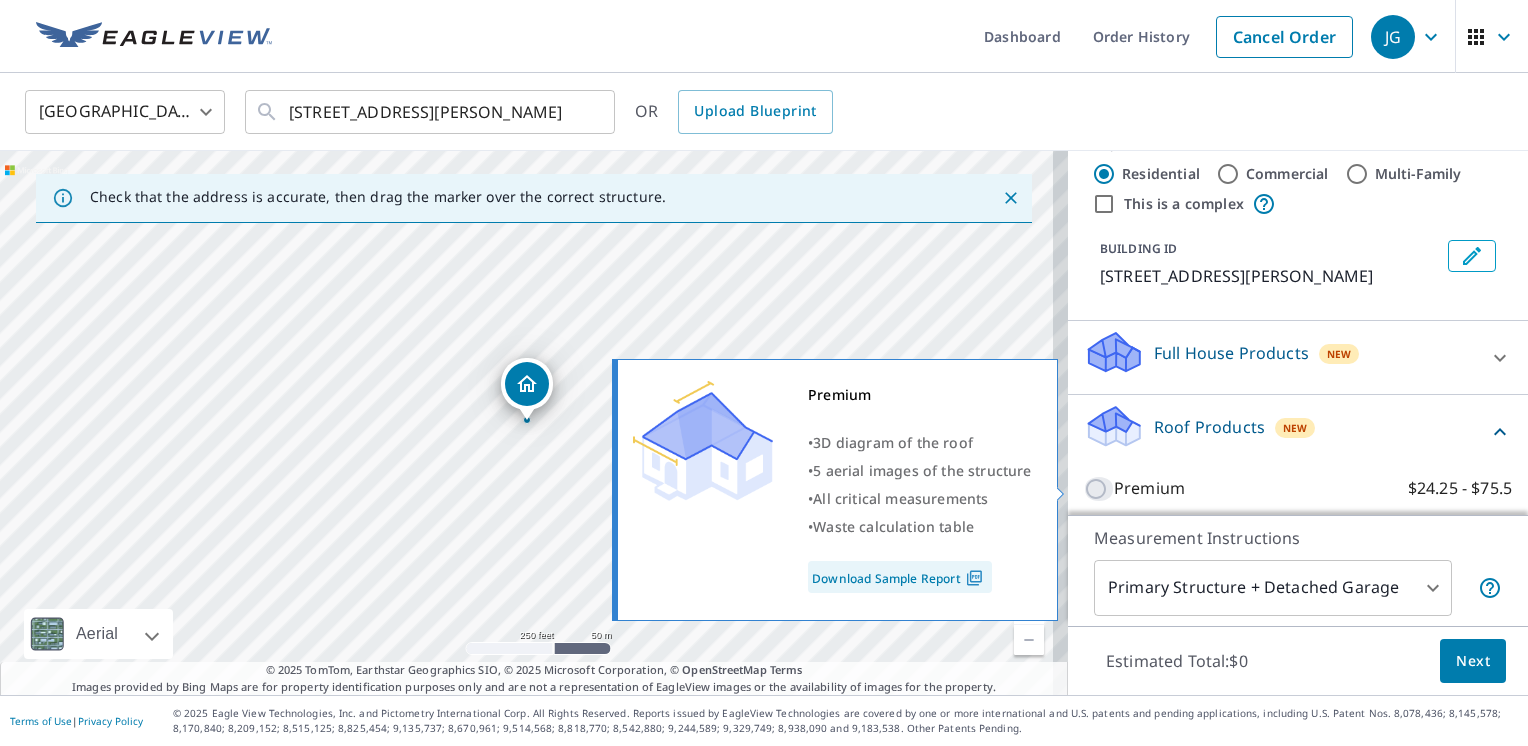 click on "Premium $24.25 - $75.5" at bounding box center (1099, 489) 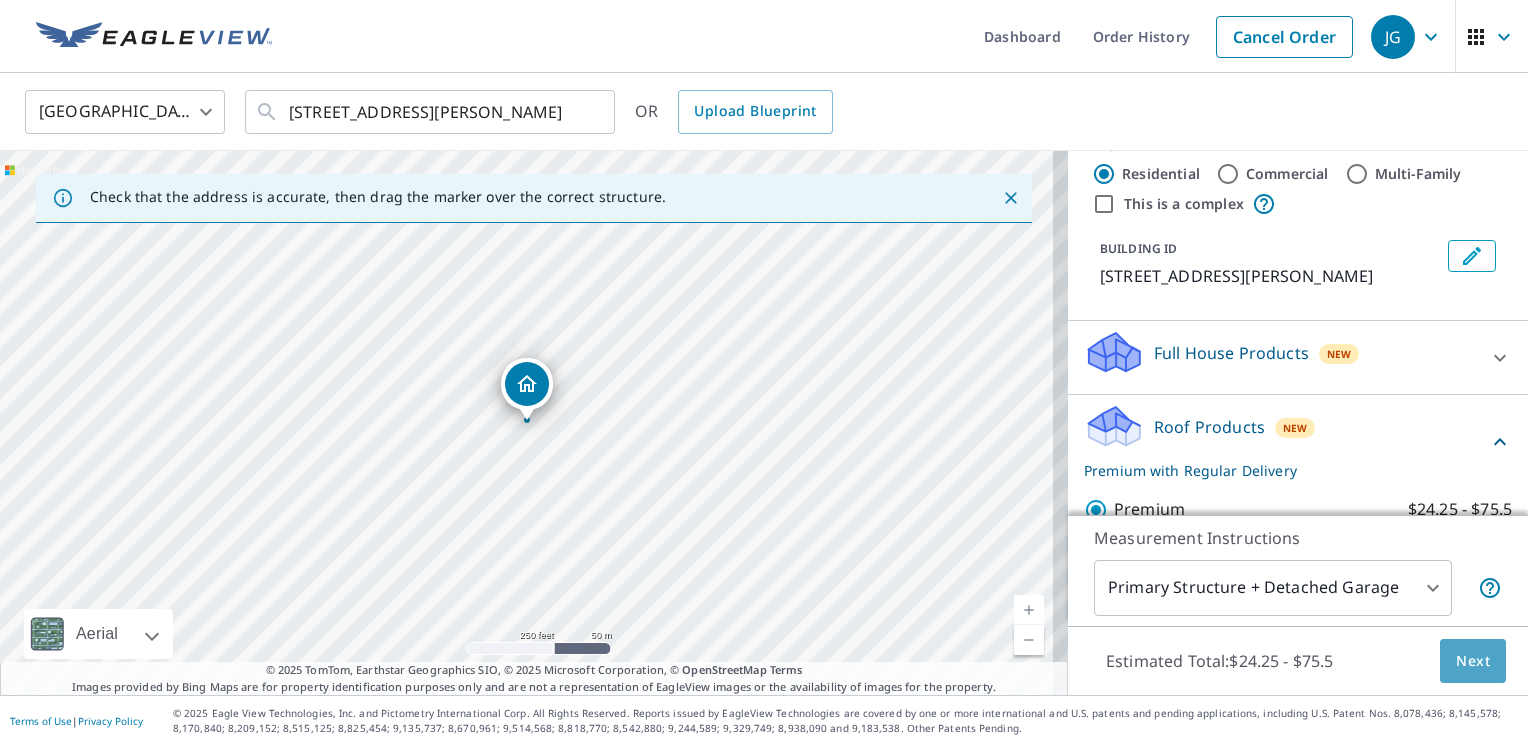 click on "Next" at bounding box center (1473, 661) 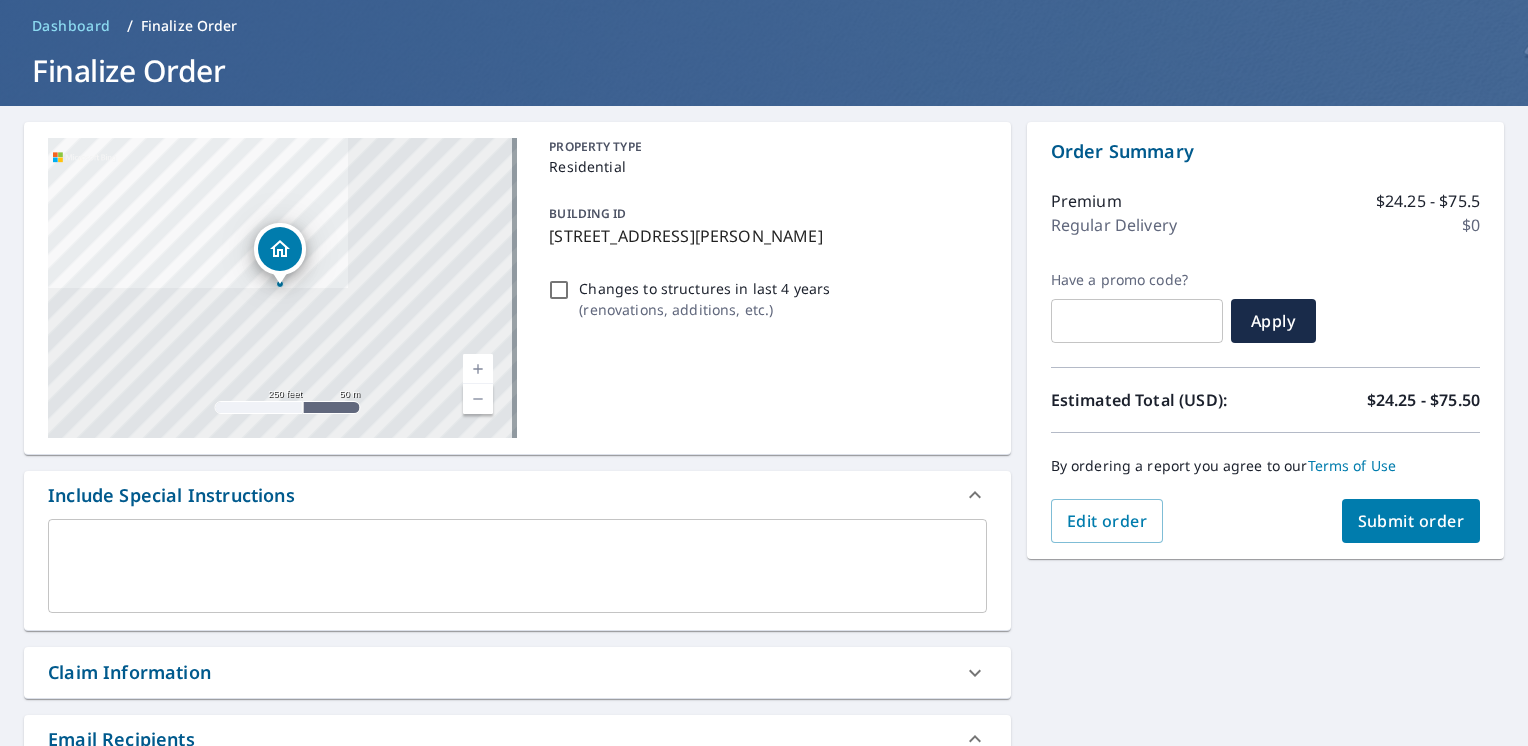 scroll, scrollTop: 200, scrollLeft: 0, axis: vertical 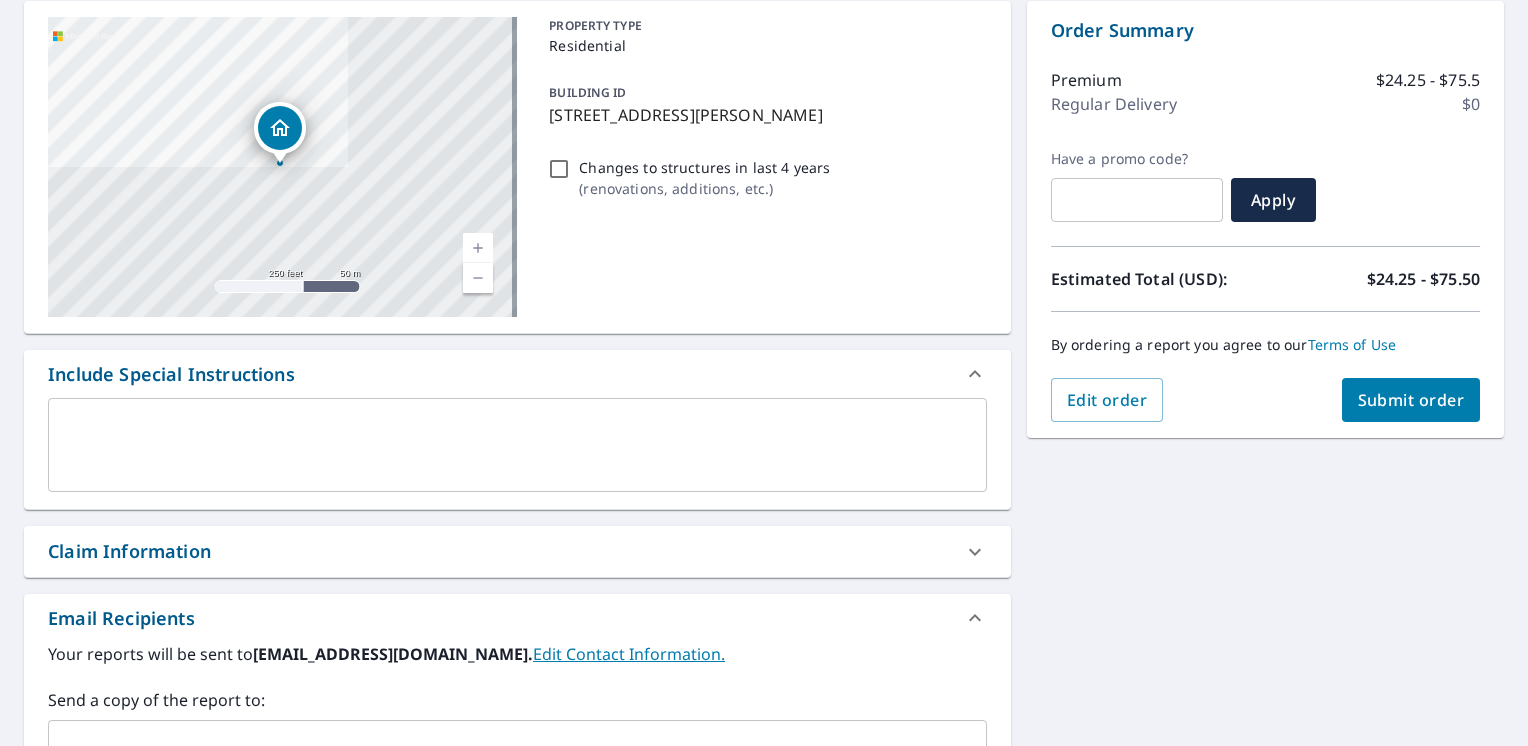 click on "Claim Information" at bounding box center [129, 551] 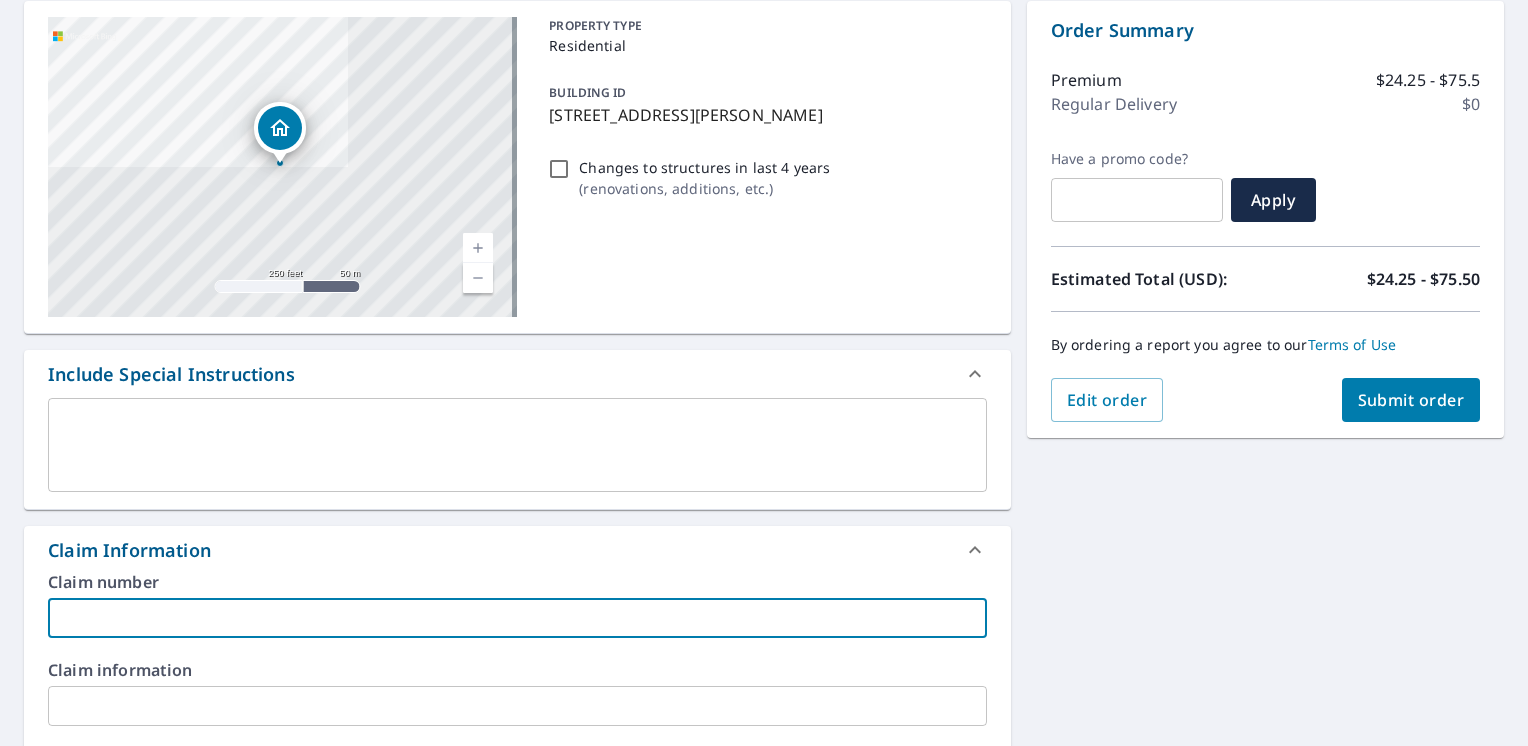 click at bounding box center (517, 618) 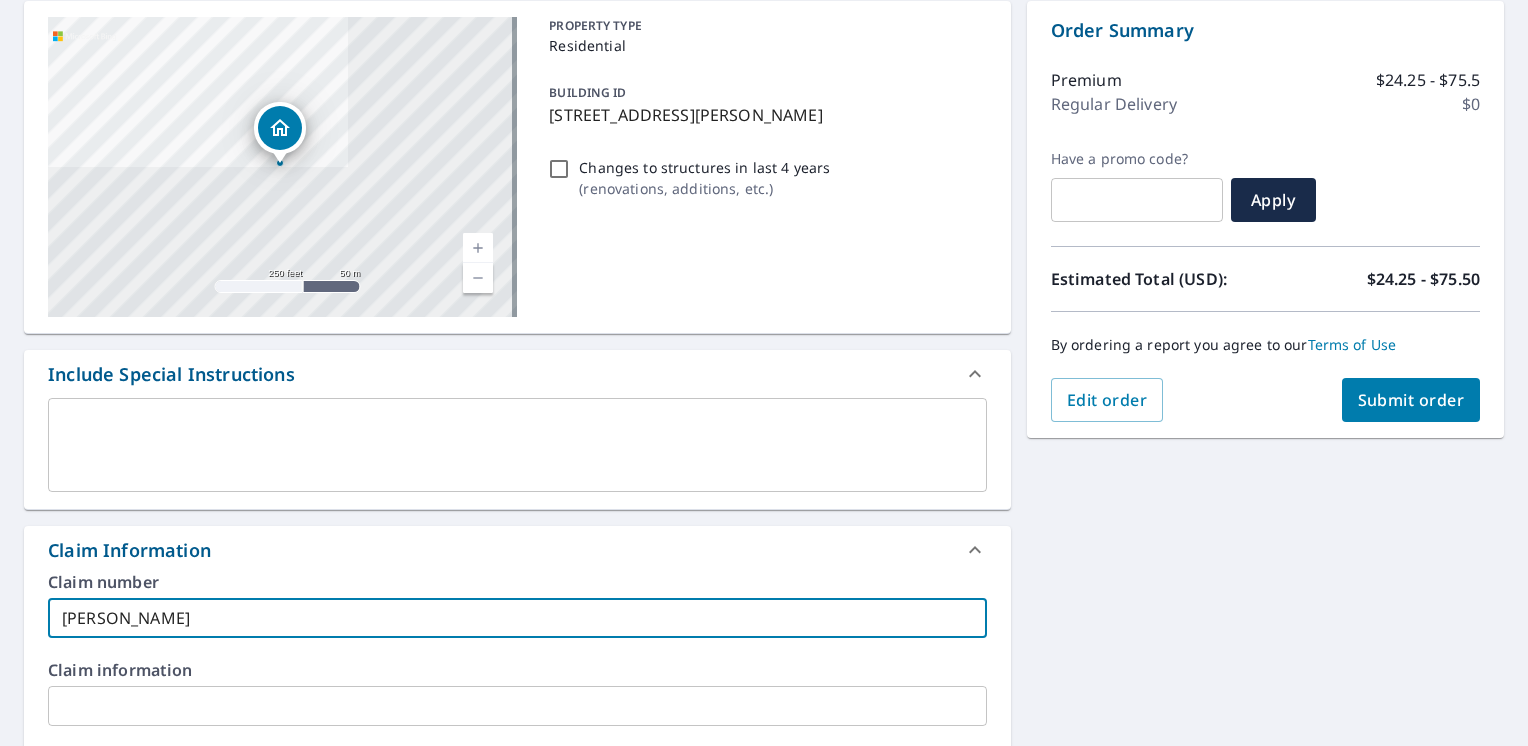 type on "[PERSON_NAME]" 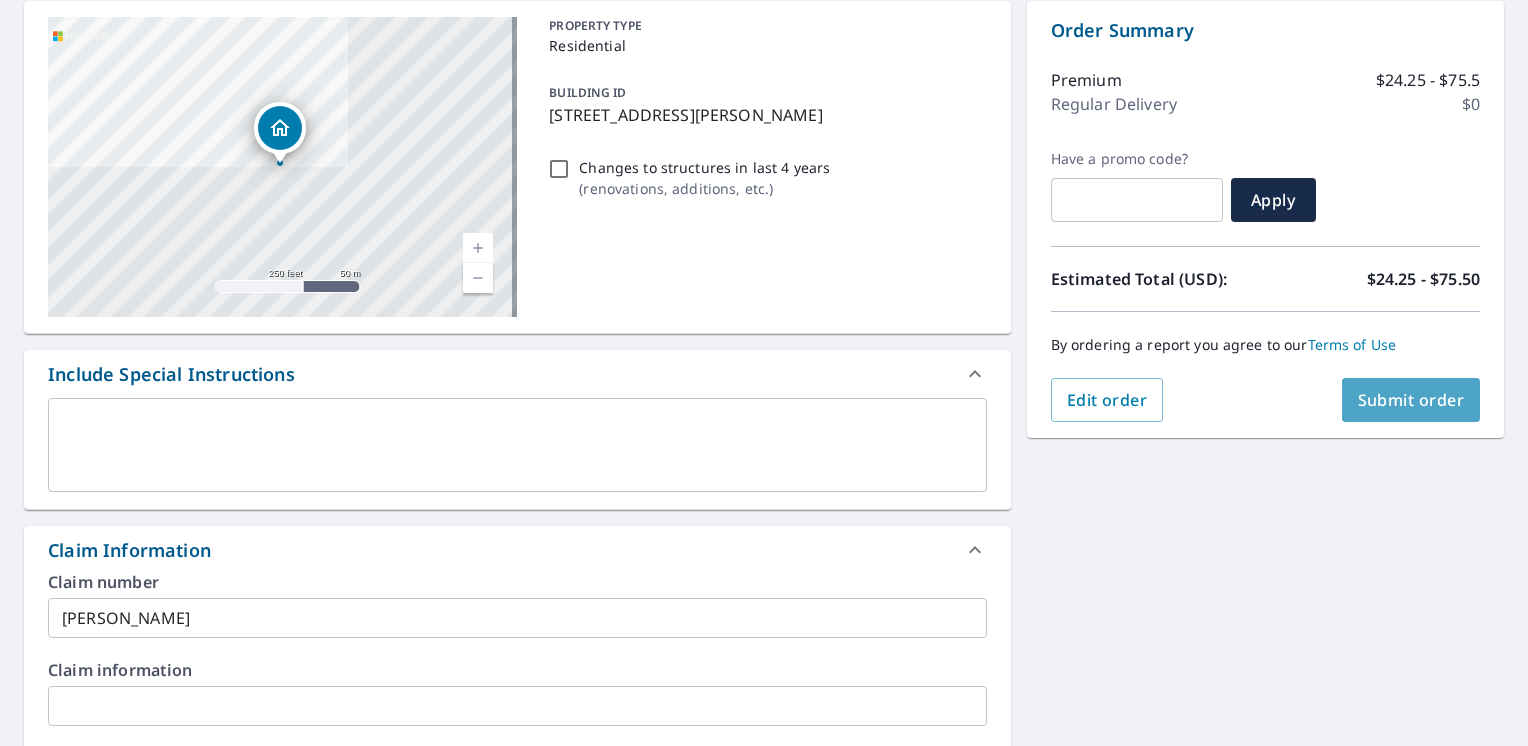 click on "Submit order" at bounding box center (1411, 400) 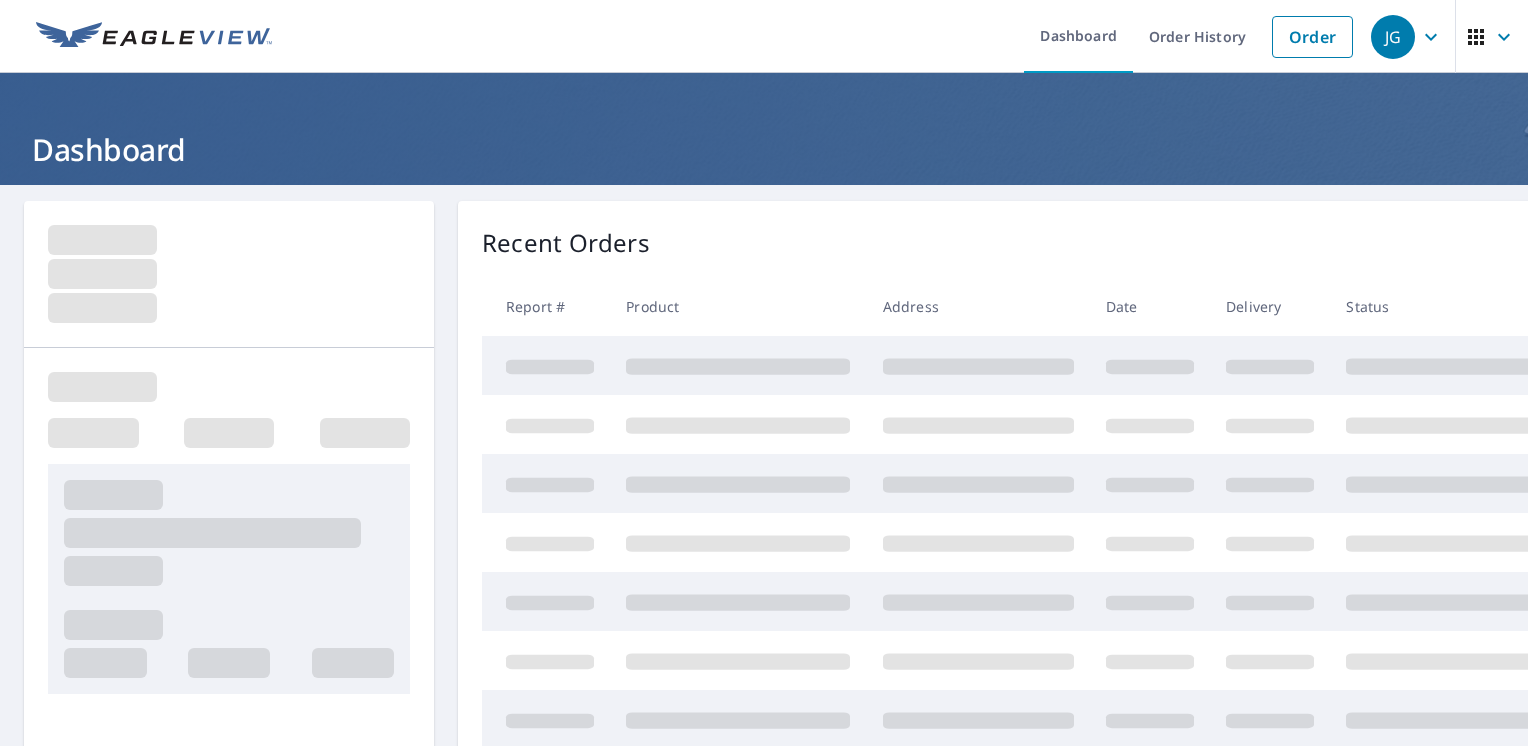 scroll, scrollTop: 0, scrollLeft: 0, axis: both 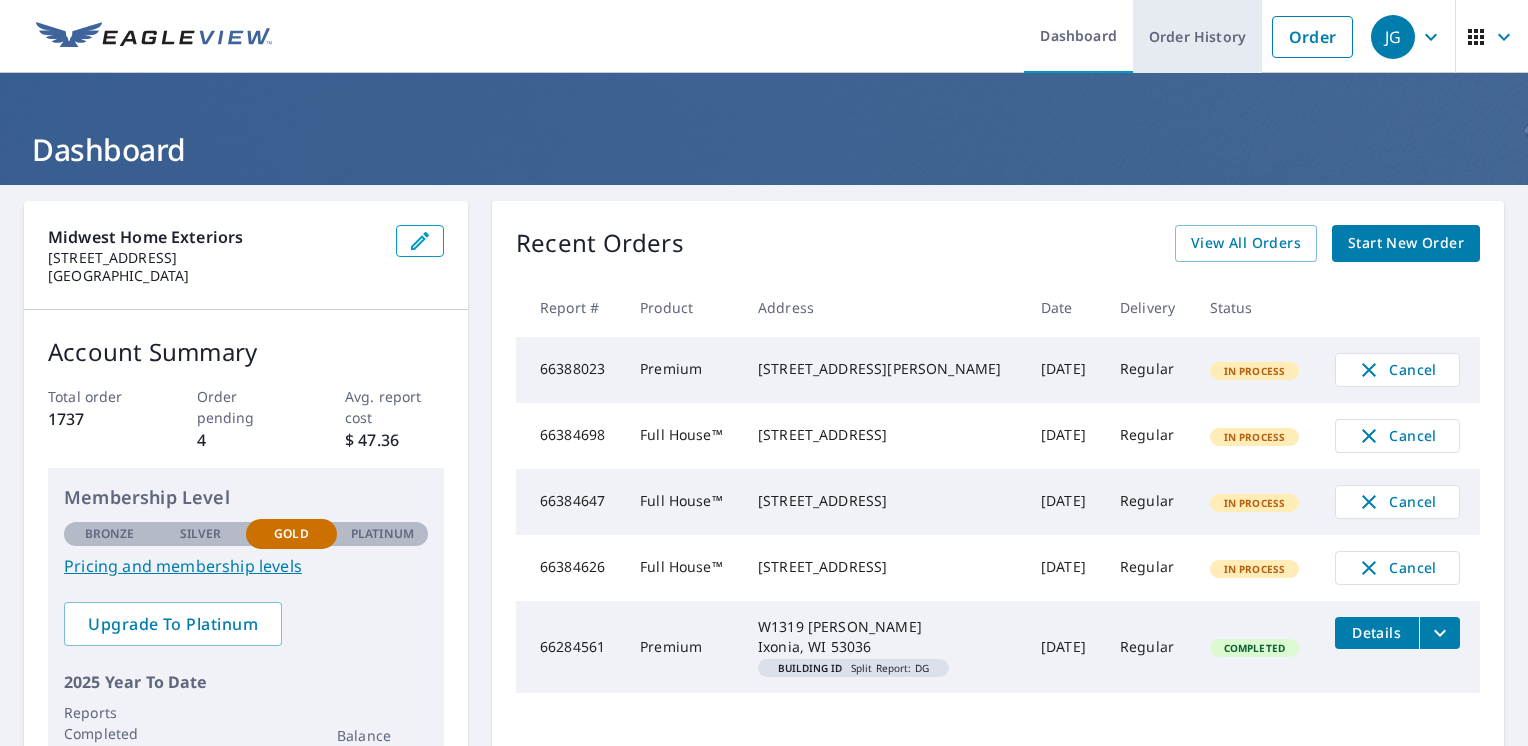 click on "Order History" at bounding box center [1197, 36] 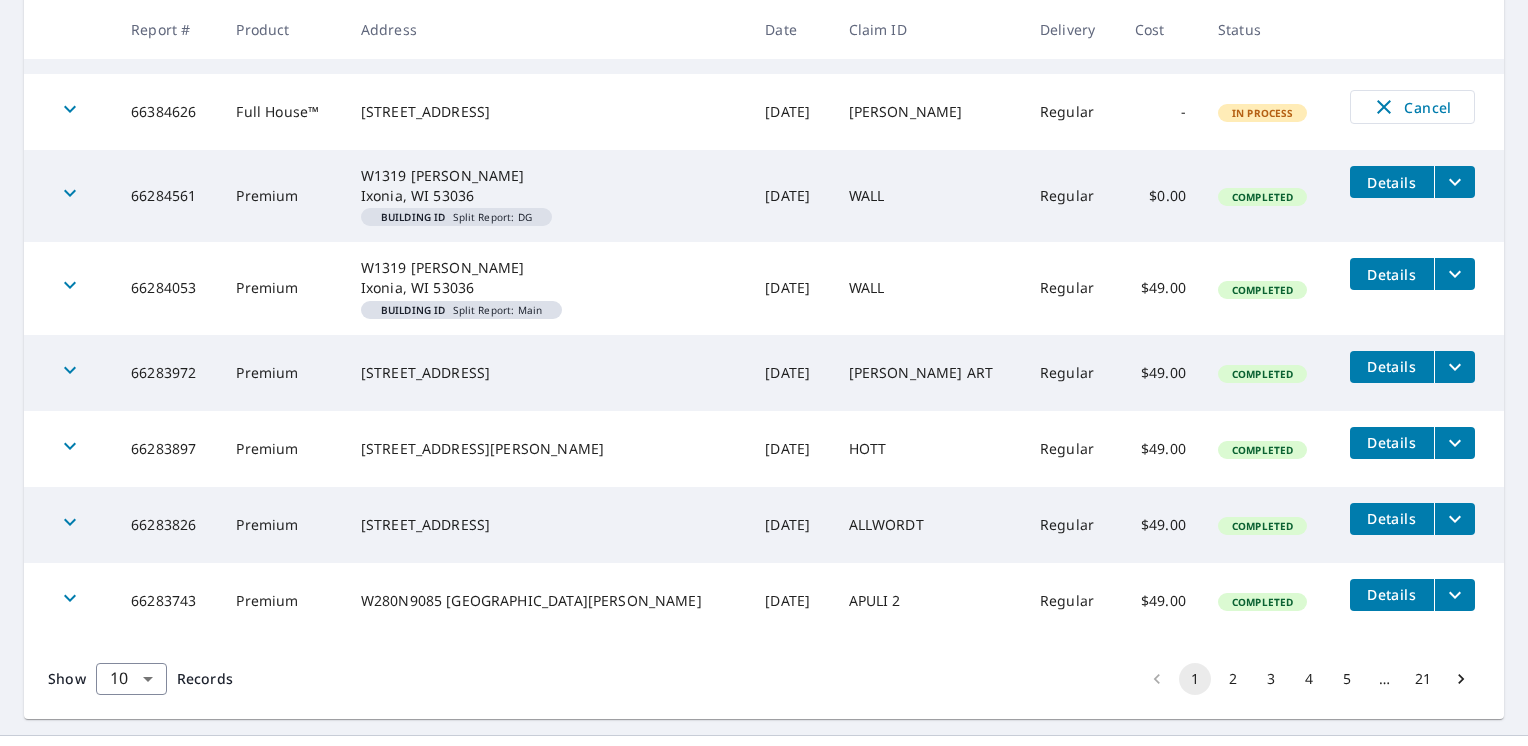 scroll, scrollTop: 600, scrollLeft: 0, axis: vertical 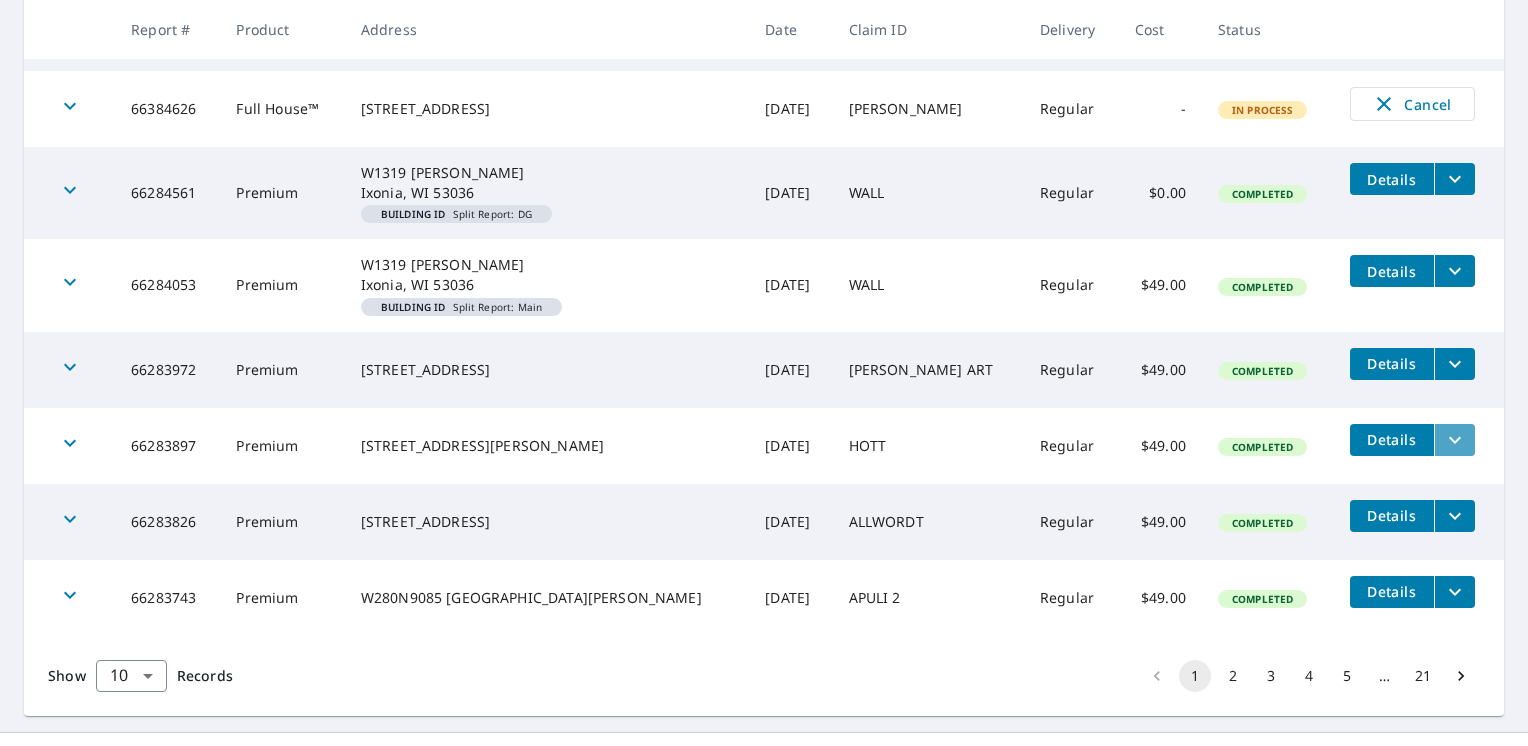 click 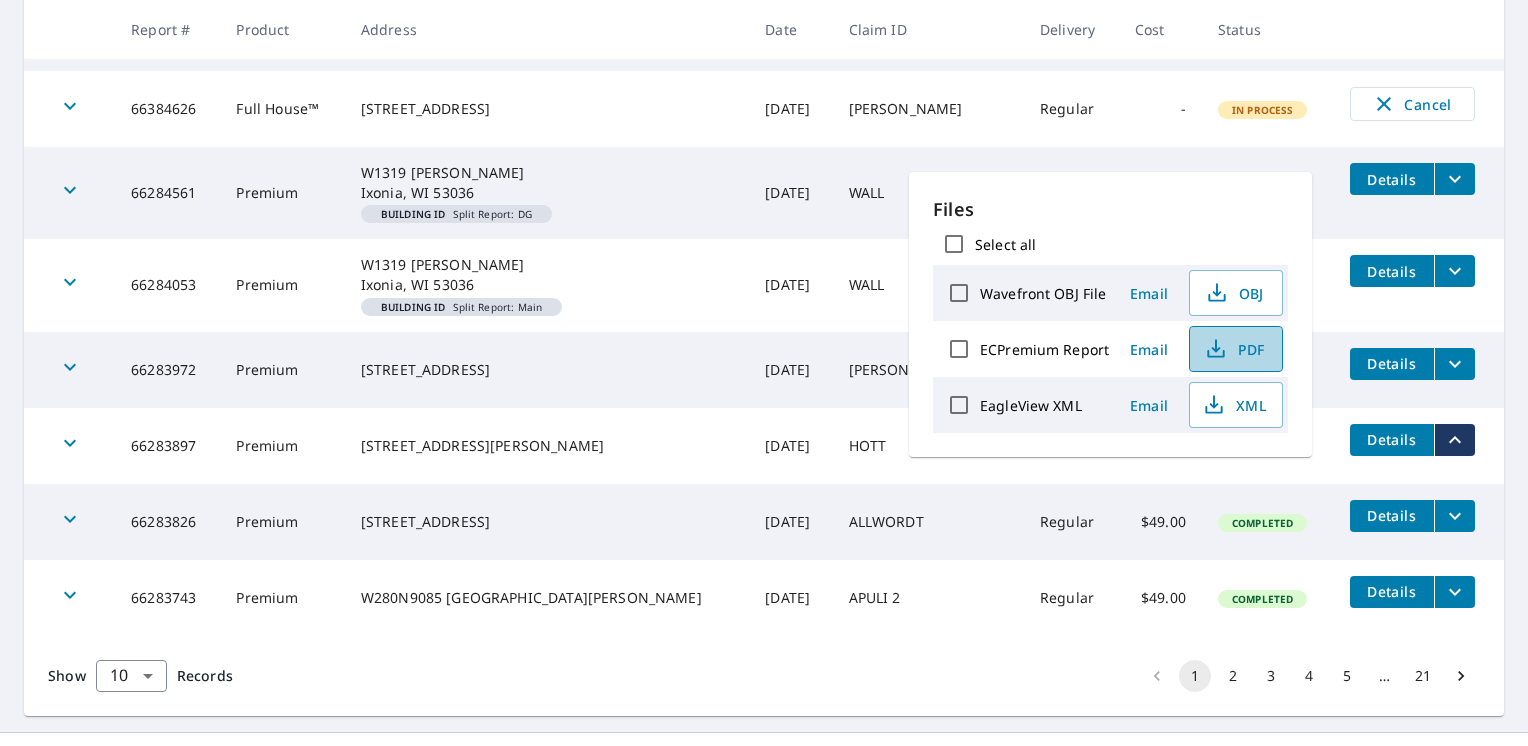 click on "PDF" at bounding box center (1234, 349) 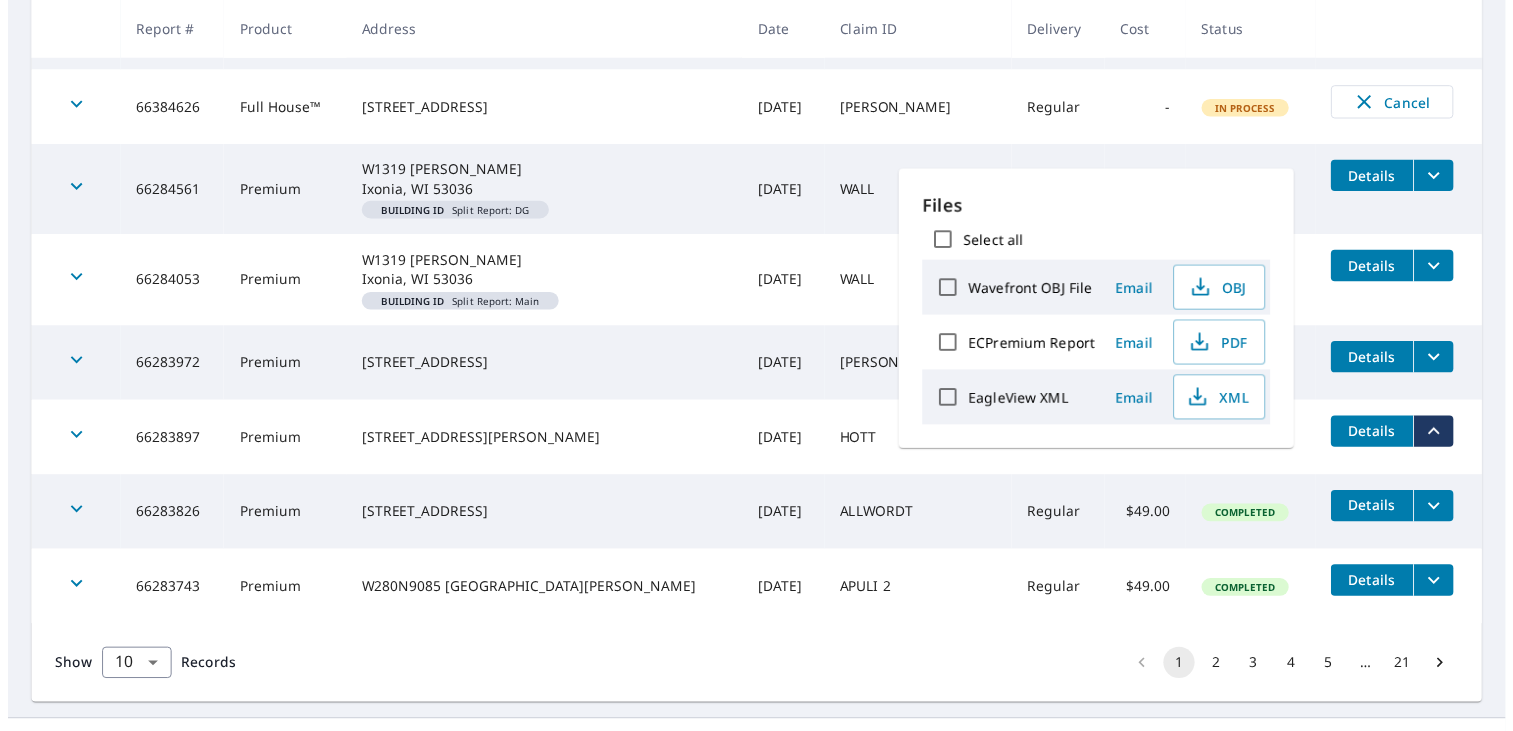 scroll, scrollTop: 0, scrollLeft: 0, axis: both 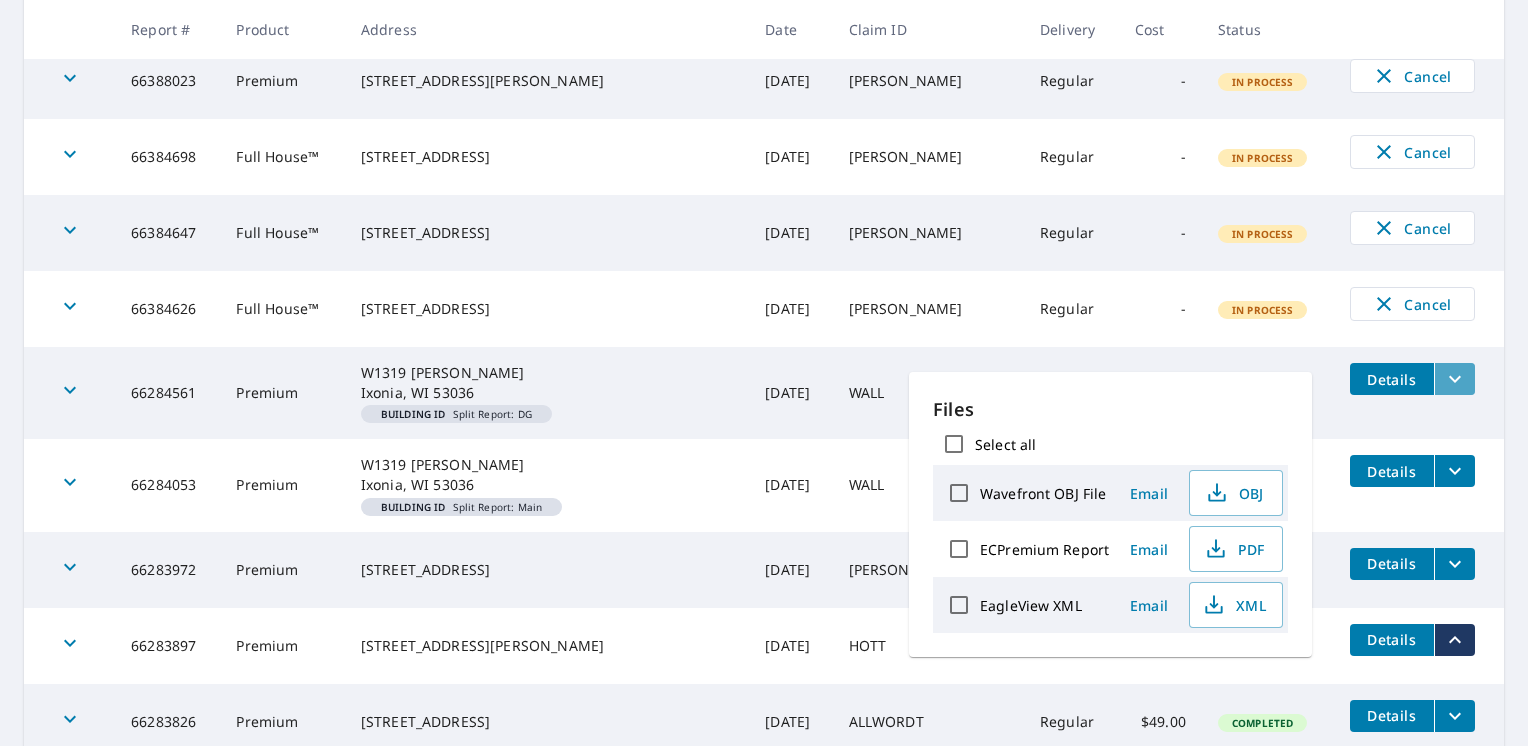 click 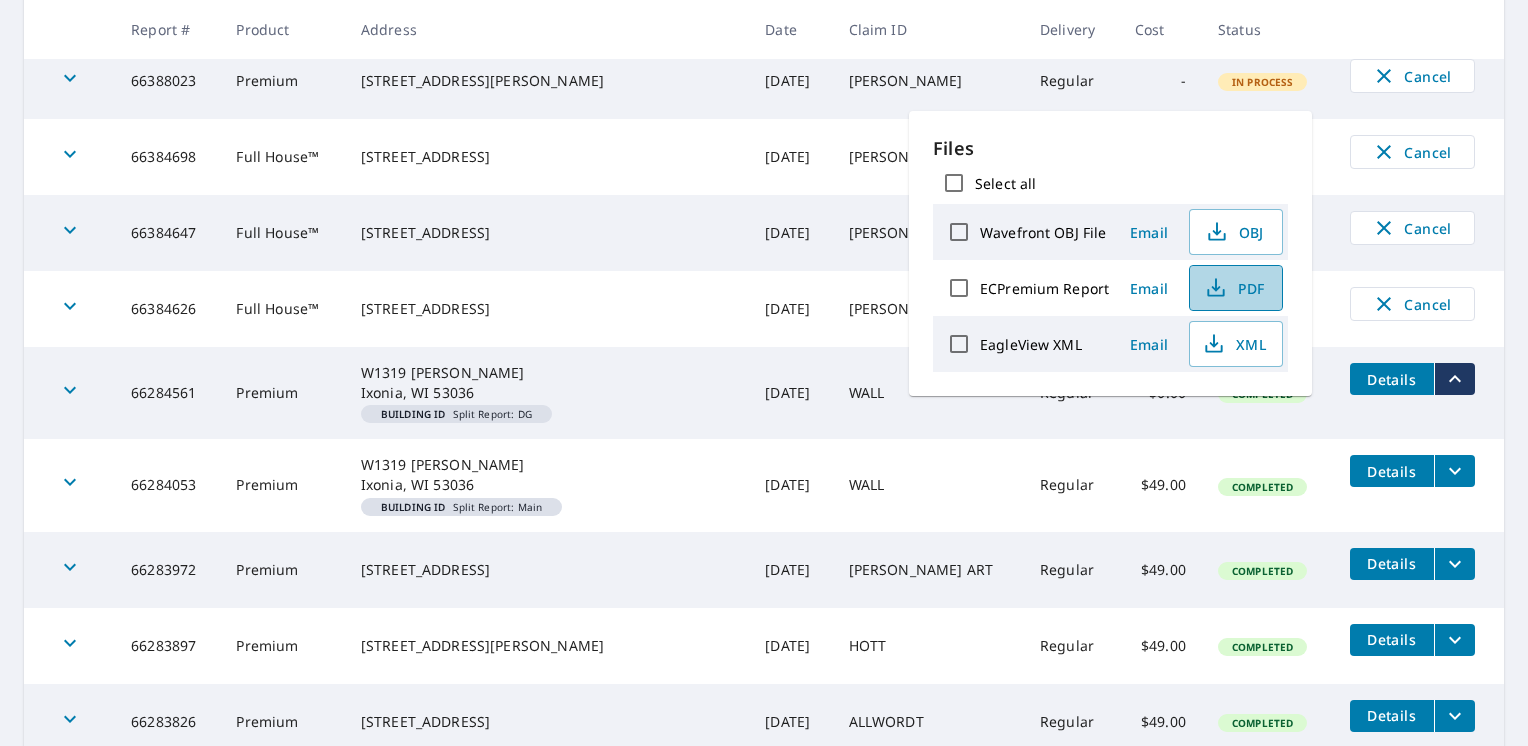 click on "PDF" at bounding box center [1234, 288] 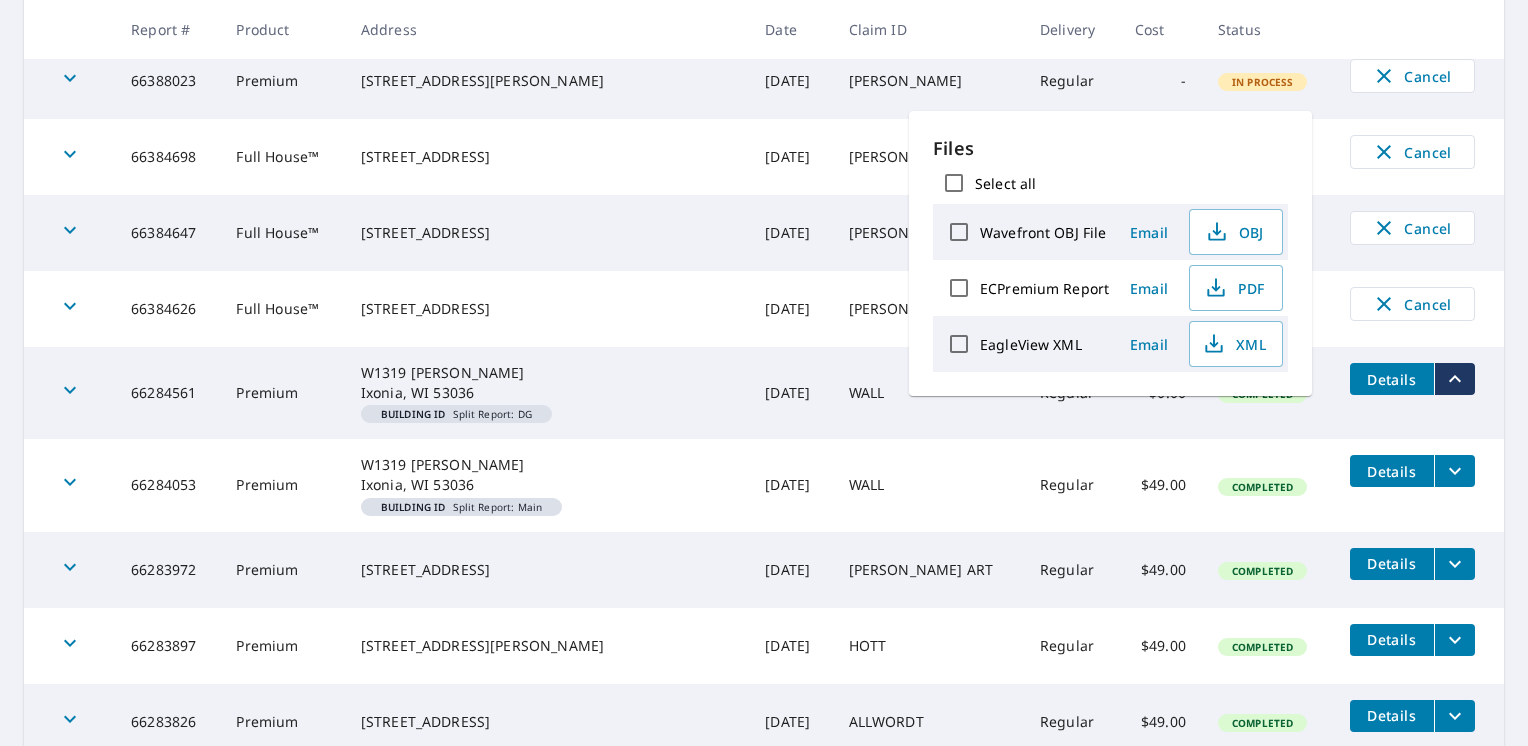 click on "​ Search Download Excel 1-10 of 208 records shown Refine results by choosing filters Products Status Orgs Last year Apply Reset Report # Product Address Date Claim ID Delivery Cost Status 66388023 Premium 1610 Blaine Ave
Racine, WI 53405 Jul 14, 2025 RICHTER HEINZ Regular - In Process Cancel 66384698 Full House™ 8891 S Carrollville Cir
Oak Creek, WI 53154 Jul 14, 2025 Galonski Regular - In Process Cancel 66384647 Full House™ 7620 15th Ave
Kenosha, WI 53143 Jul 14, 2025 DeVoe Regular - In Process Cancel 66384626 Full House™ 6701 County Line Rd
Caledonia, WI 53402 Jul 14, 2025 Liberto Regular - In Process Cancel 66284561 Premium W1319 Pritchard Ln
Ixonia, WI 53036 Building ID Split Report: DG  Jul 08, 2025 WALL Regular $0.00 Completed Details 66284053 Premium W1319 Pritchard Ln
Ixonia, WI 53036 Building ID Split Report: Main Jul 08, 2025 WALL Regular $49.00 Completed Details 66283972 Premium 1530 Main St
Racine, WI 53403 Jul 08, 2025 SMITH ART Regular $49.00 Completed Details 66283897 Premium HOTT Show" at bounding box center [764, 358] 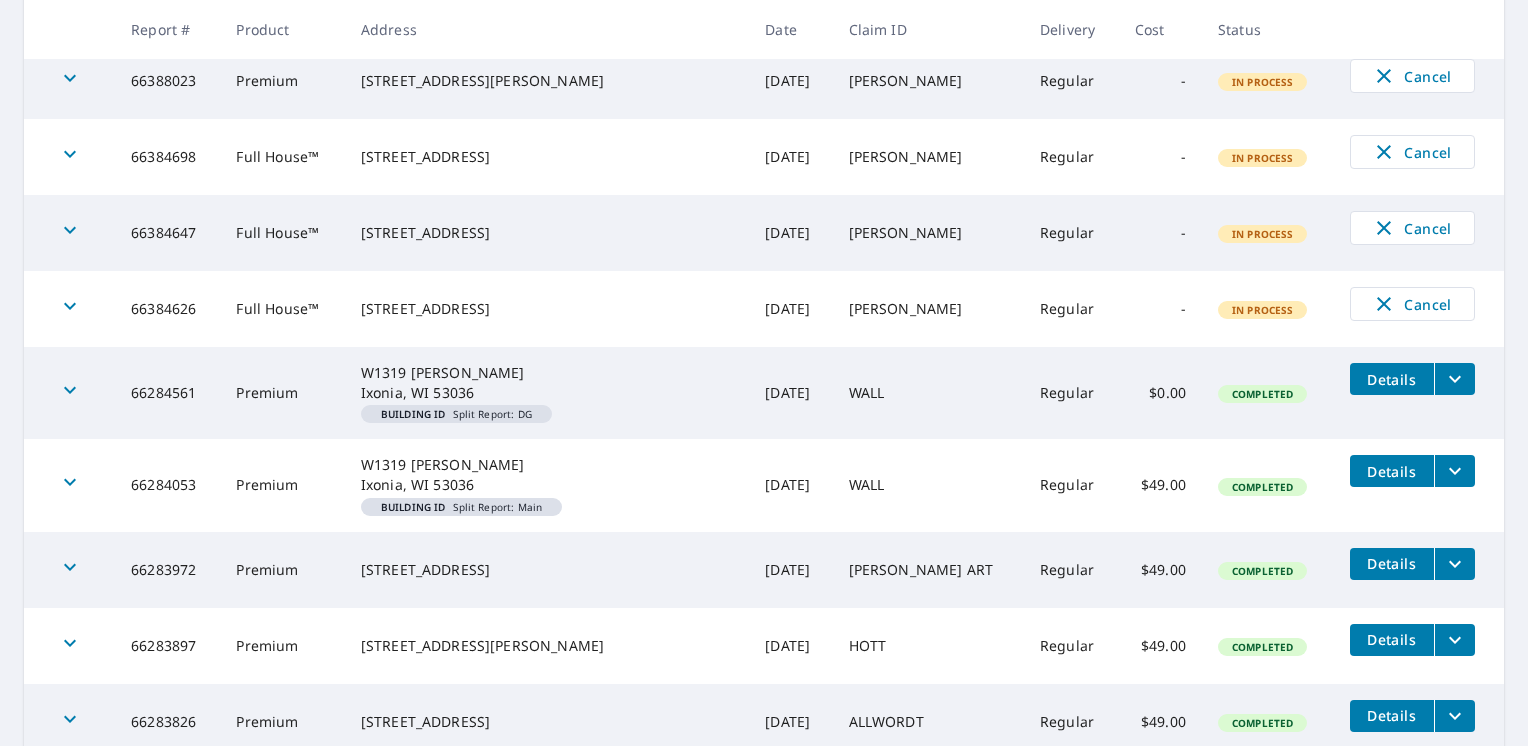 click 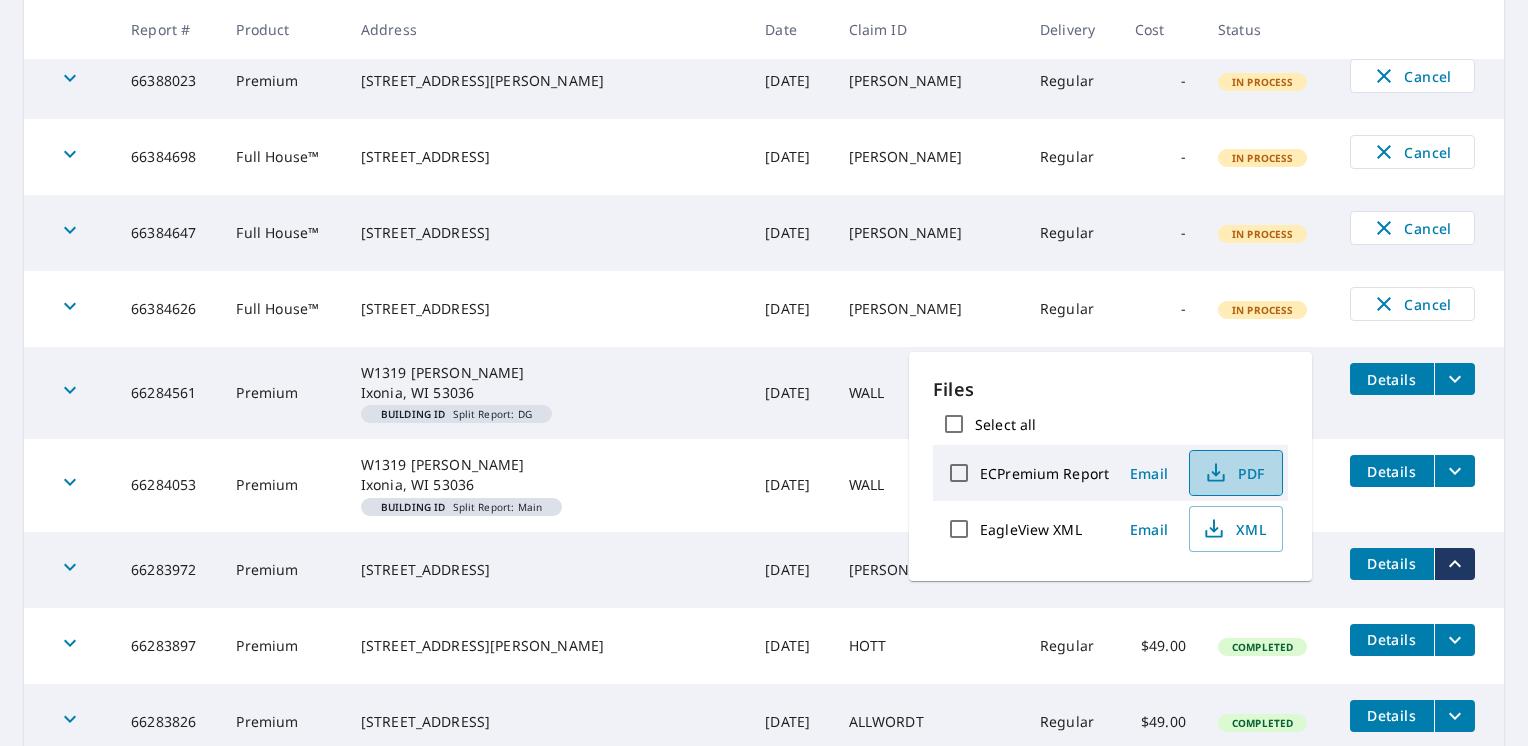 click on "PDF" at bounding box center [1234, 473] 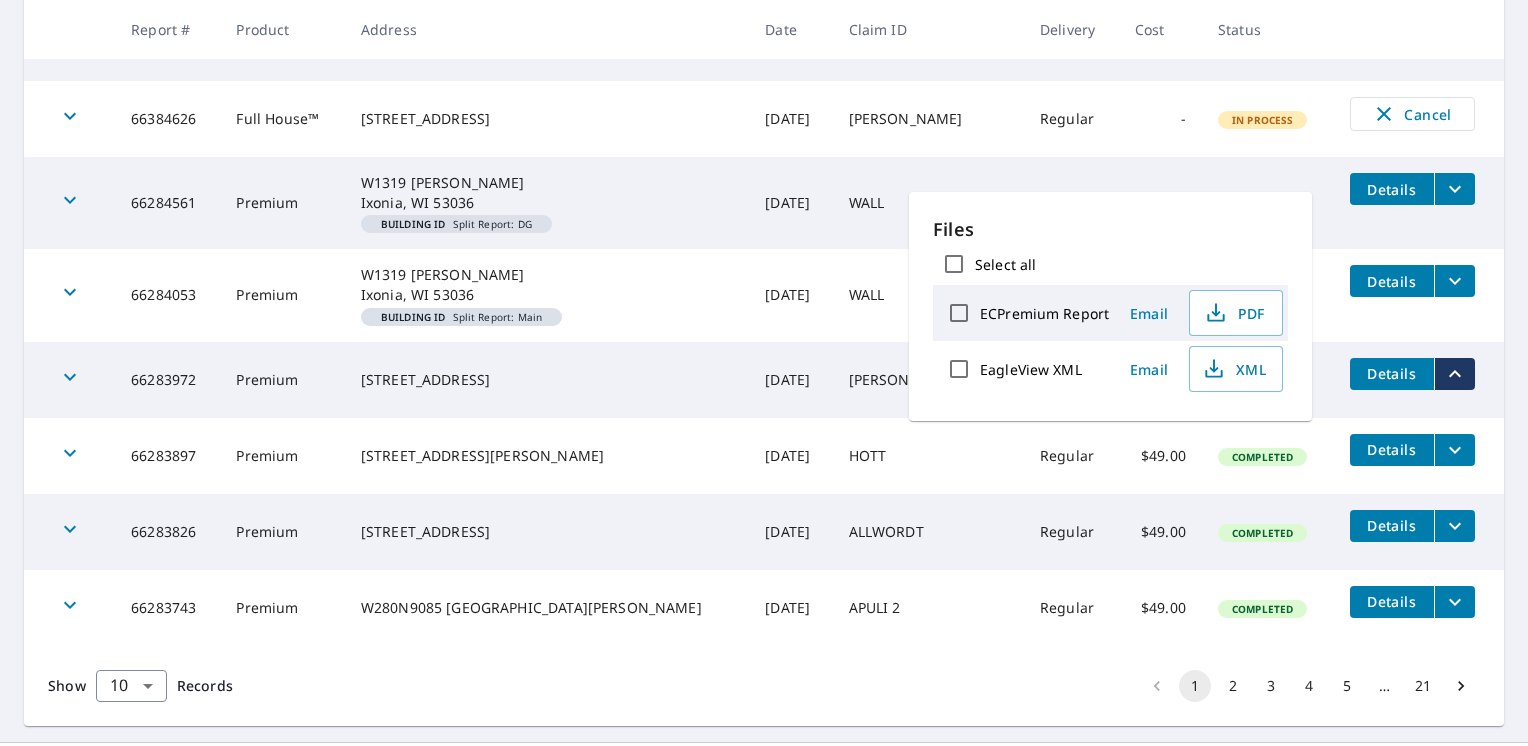 scroll, scrollTop: 636, scrollLeft: 0, axis: vertical 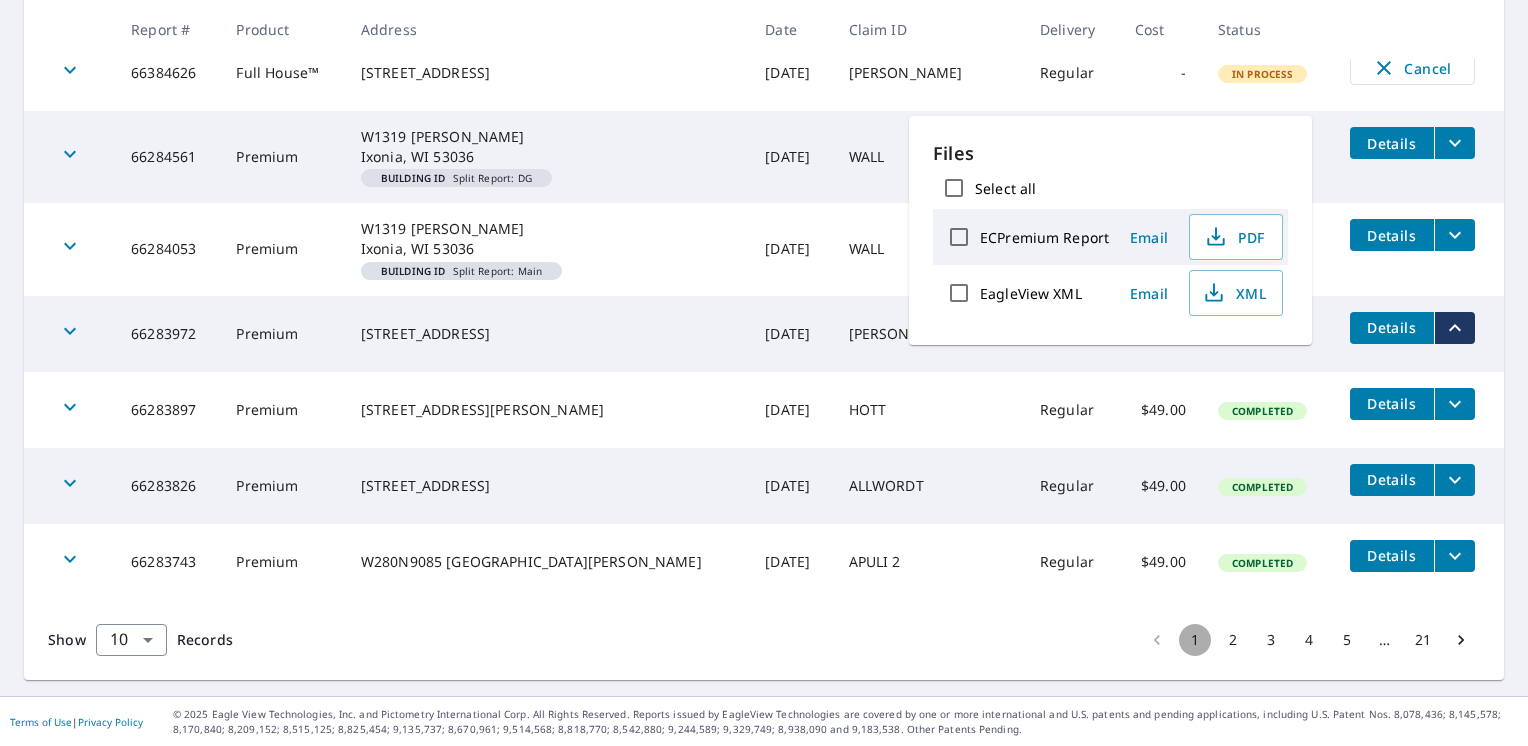 click on "1" at bounding box center [1195, 640] 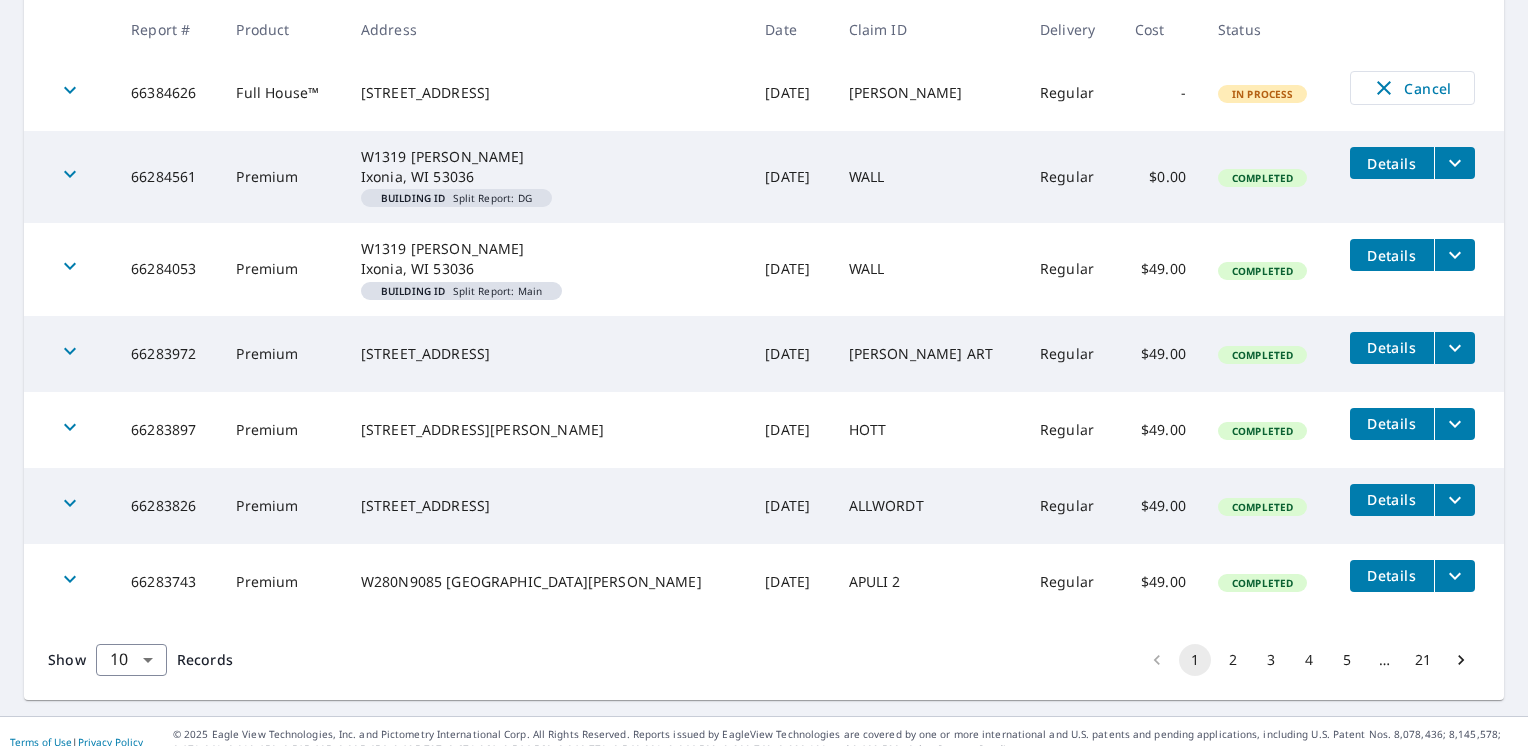 scroll, scrollTop: 636, scrollLeft: 0, axis: vertical 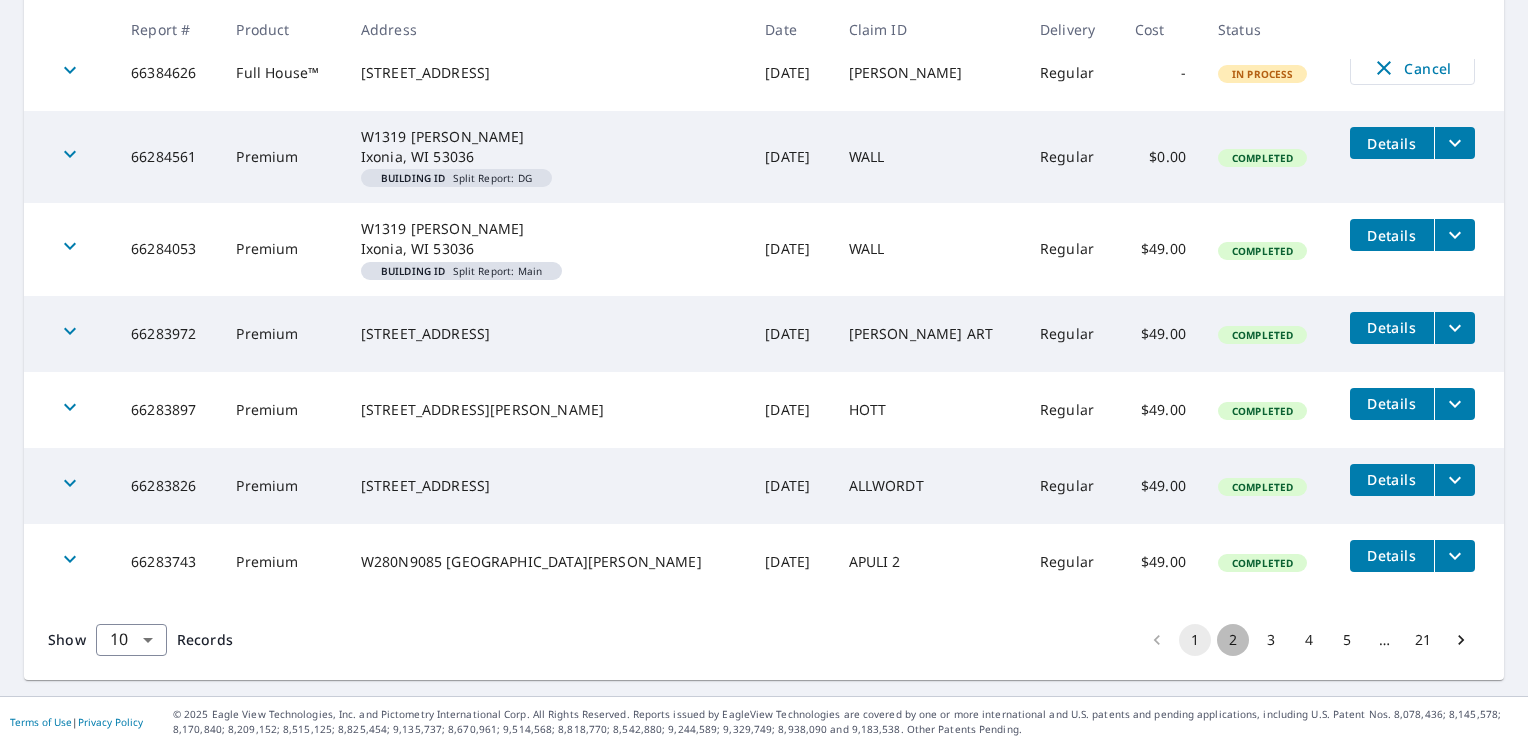 click on "2" at bounding box center [1233, 640] 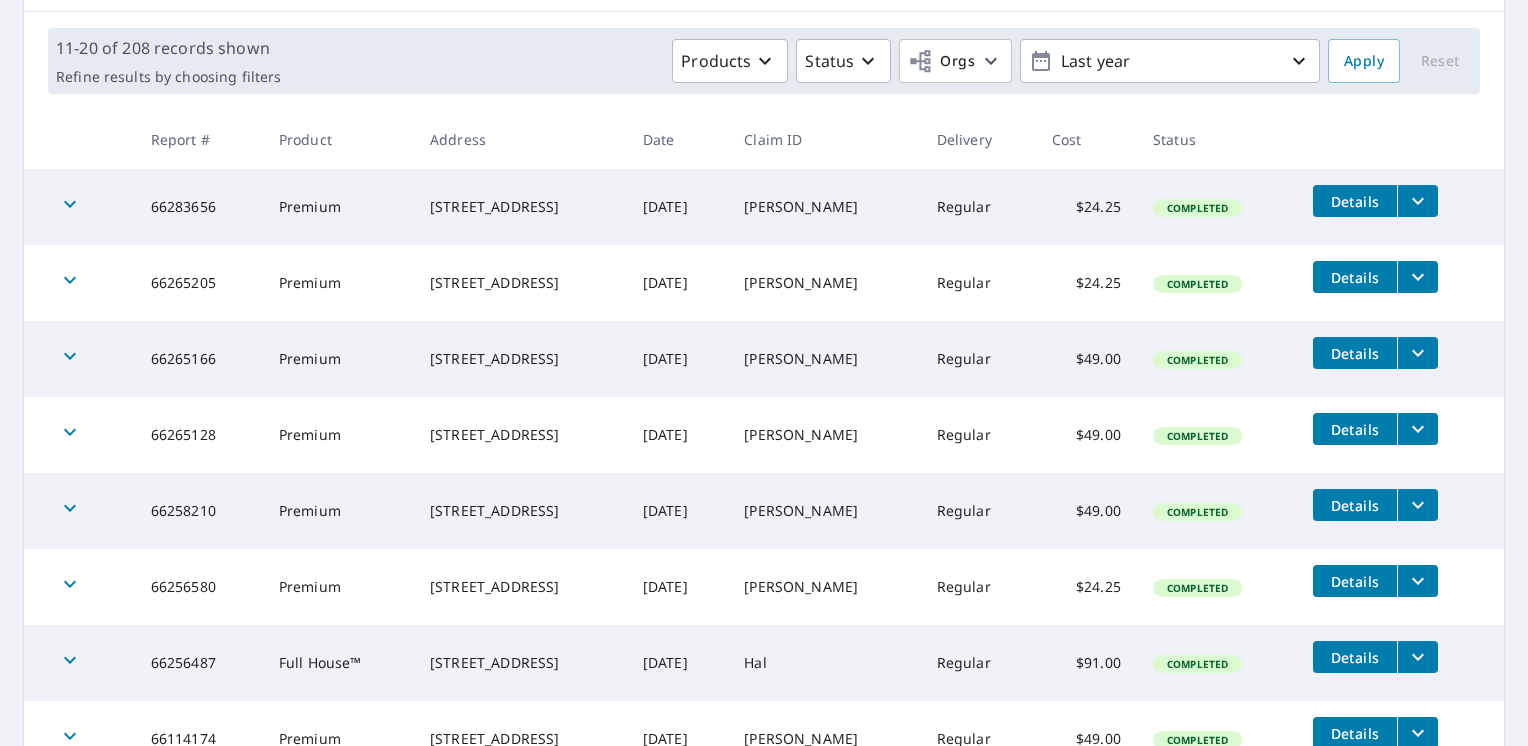 scroll, scrollTop: 300, scrollLeft: 0, axis: vertical 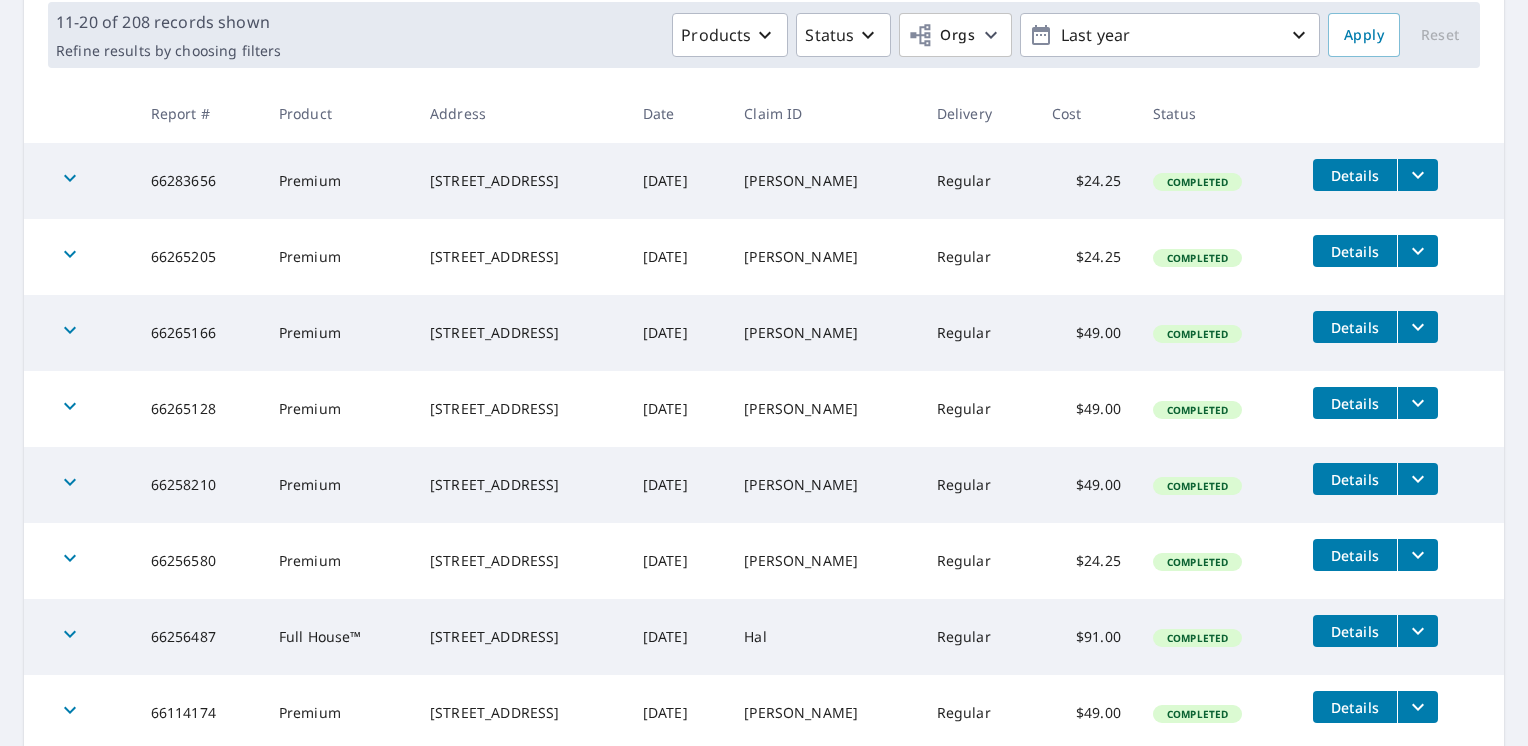 click 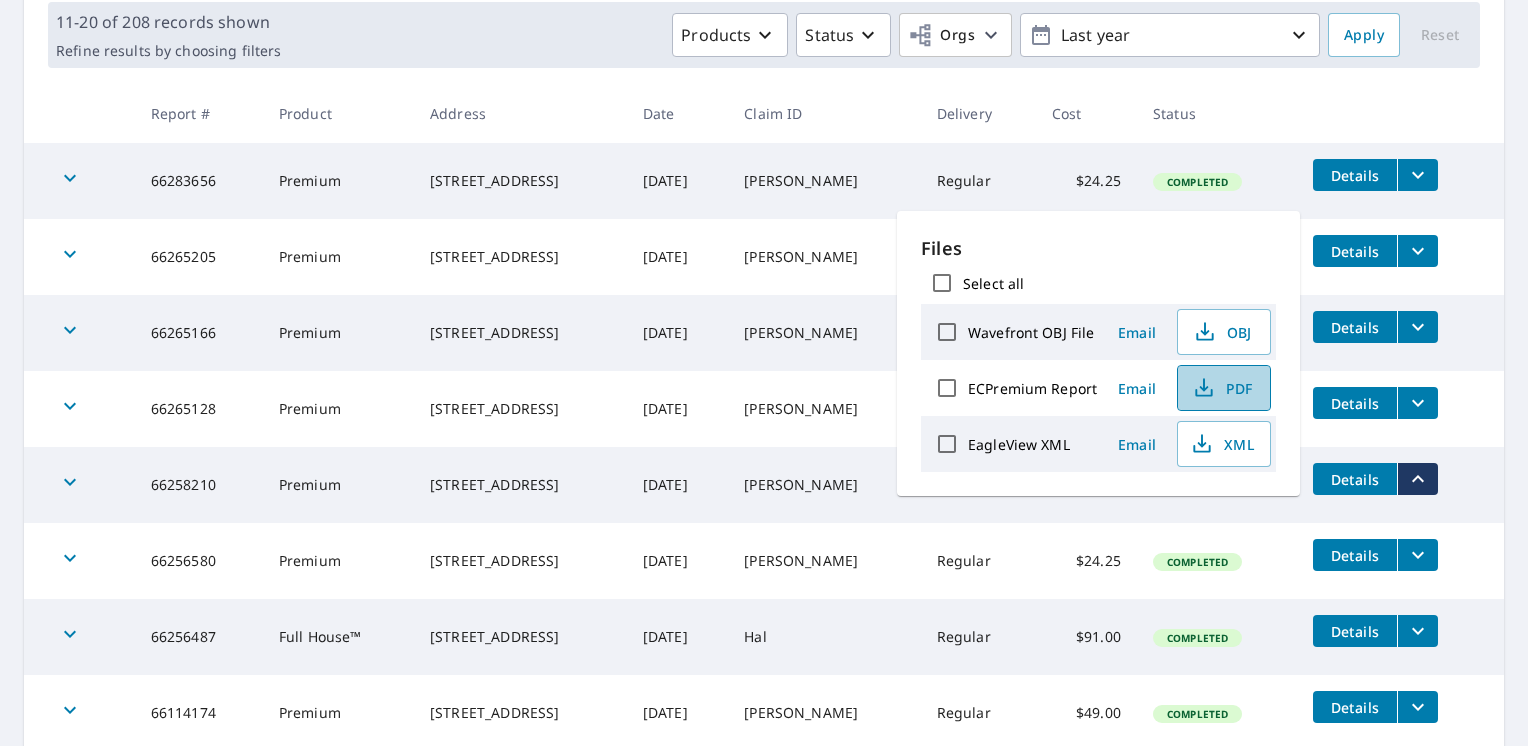 click on "PDF" at bounding box center [1222, 388] 